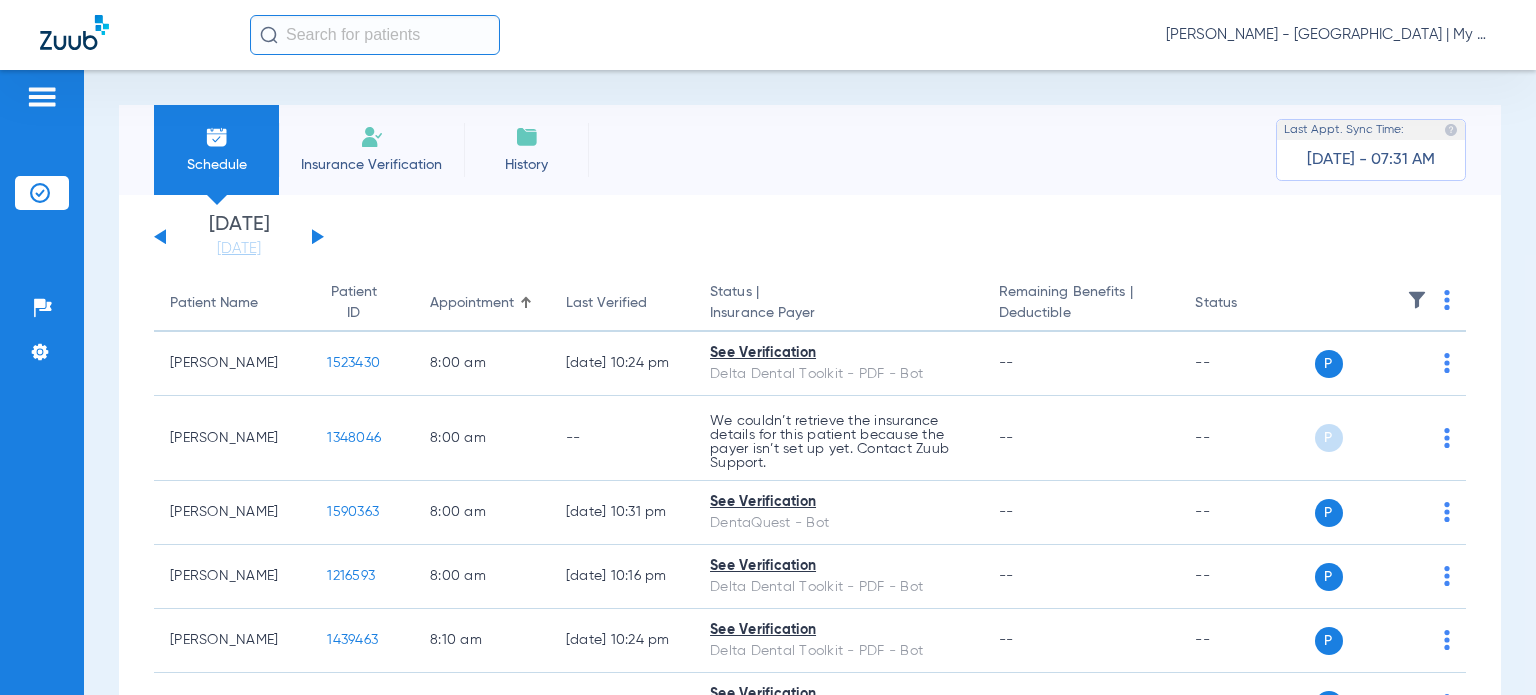 scroll, scrollTop: 0, scrollLeft: 0, axis: both 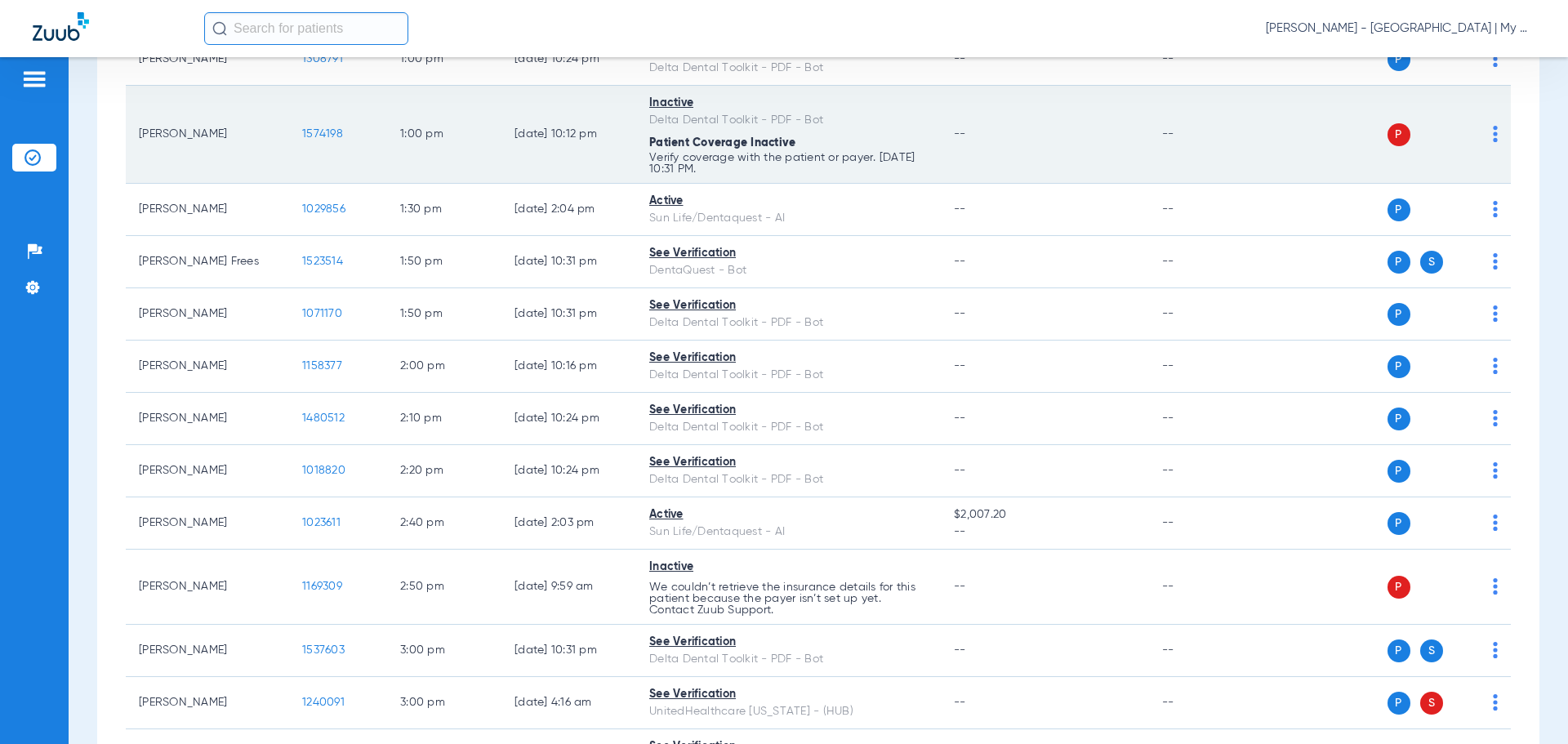 drag, startPoint x: 1401, startPoint y: 23, endPoint x: 1428, endPoint y: 117, distance: 97.80082 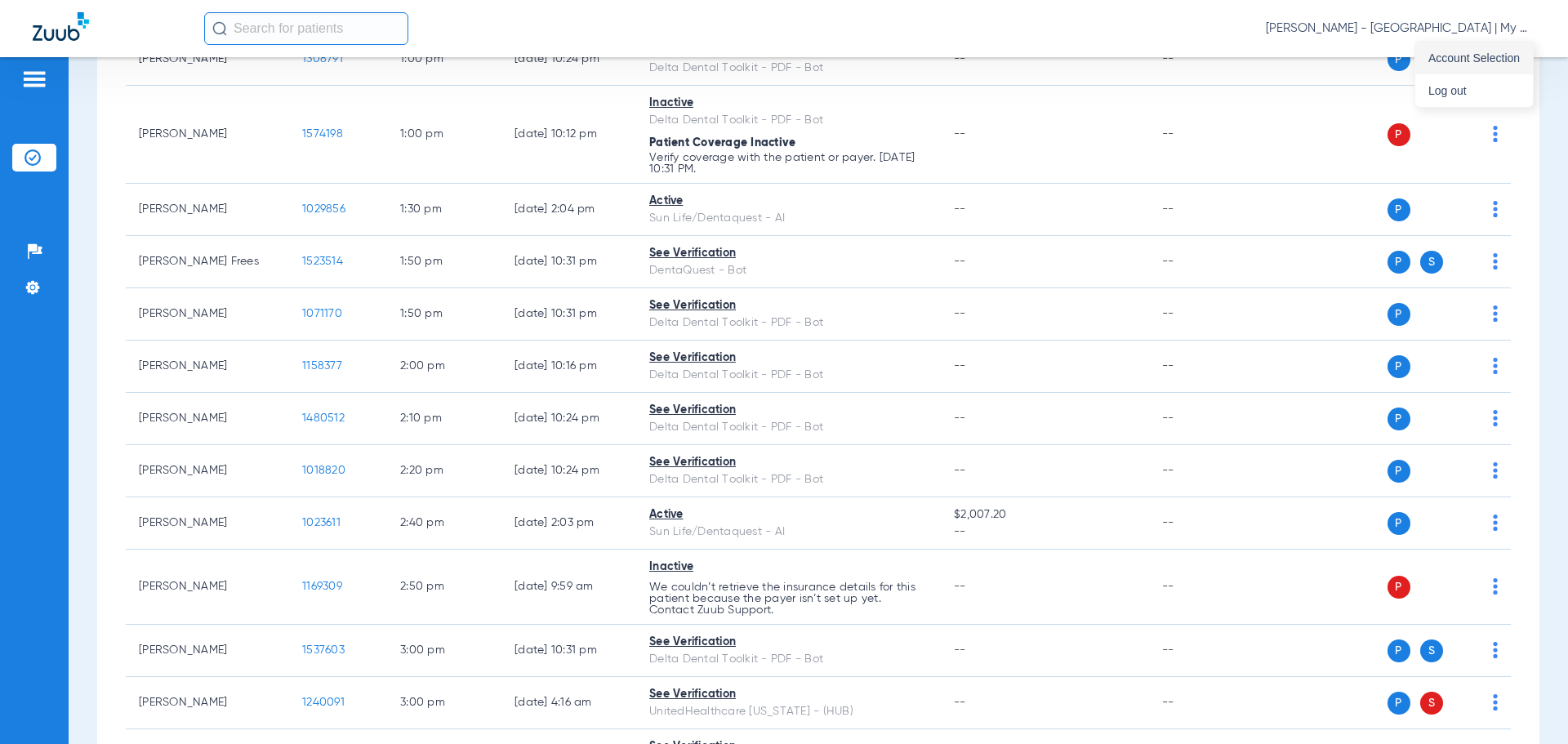 click on "Account Selection" at bounding box center [1474, 58] 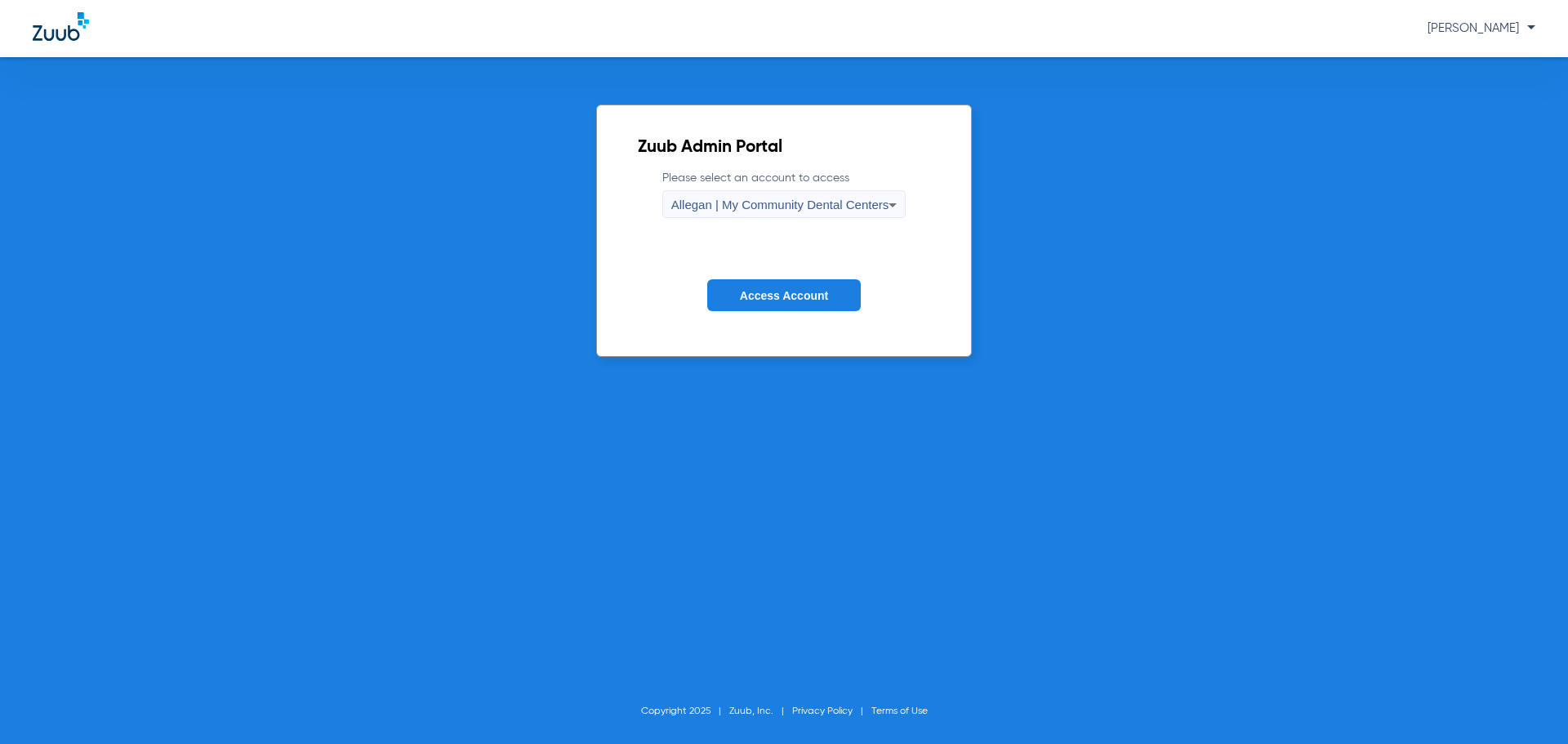 click on "Allegan | My Community Dental Centers" at bounding box center (780, 204) 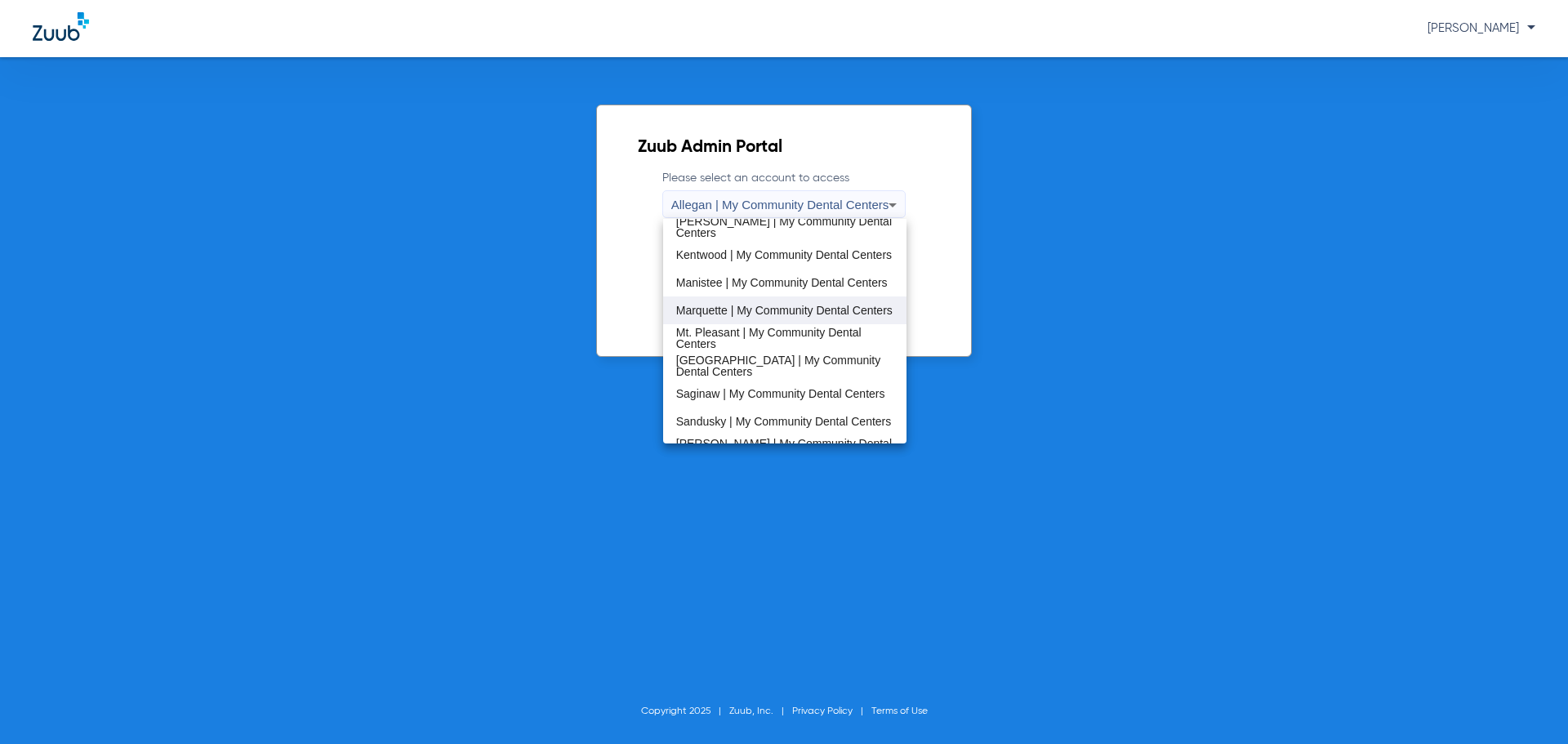 scroll, scrollTop: 408, scrollLeft: 0, axis: vertical 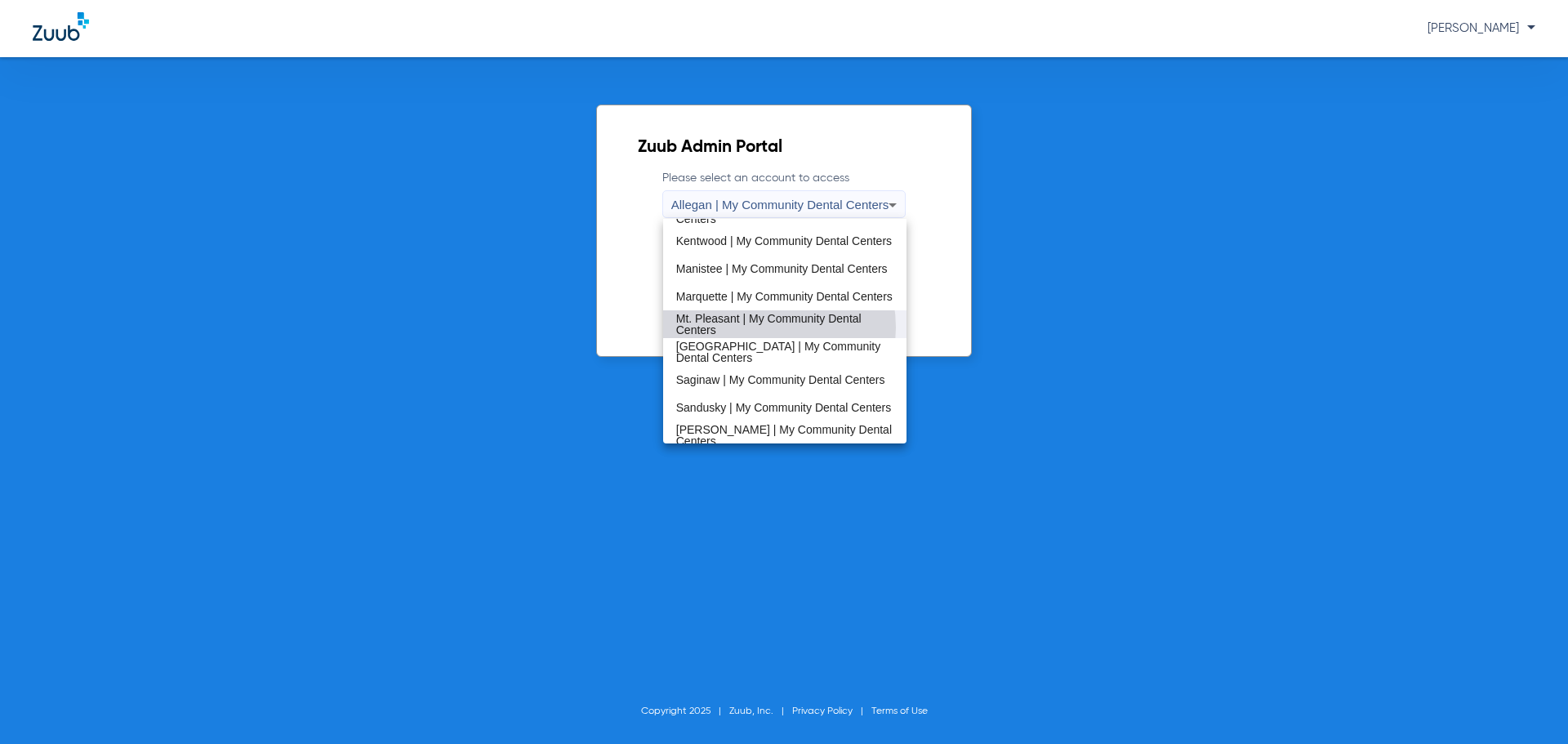 click on "Mt. Pleasant | My Community Dental Centers" at bounding box center [785, 324] 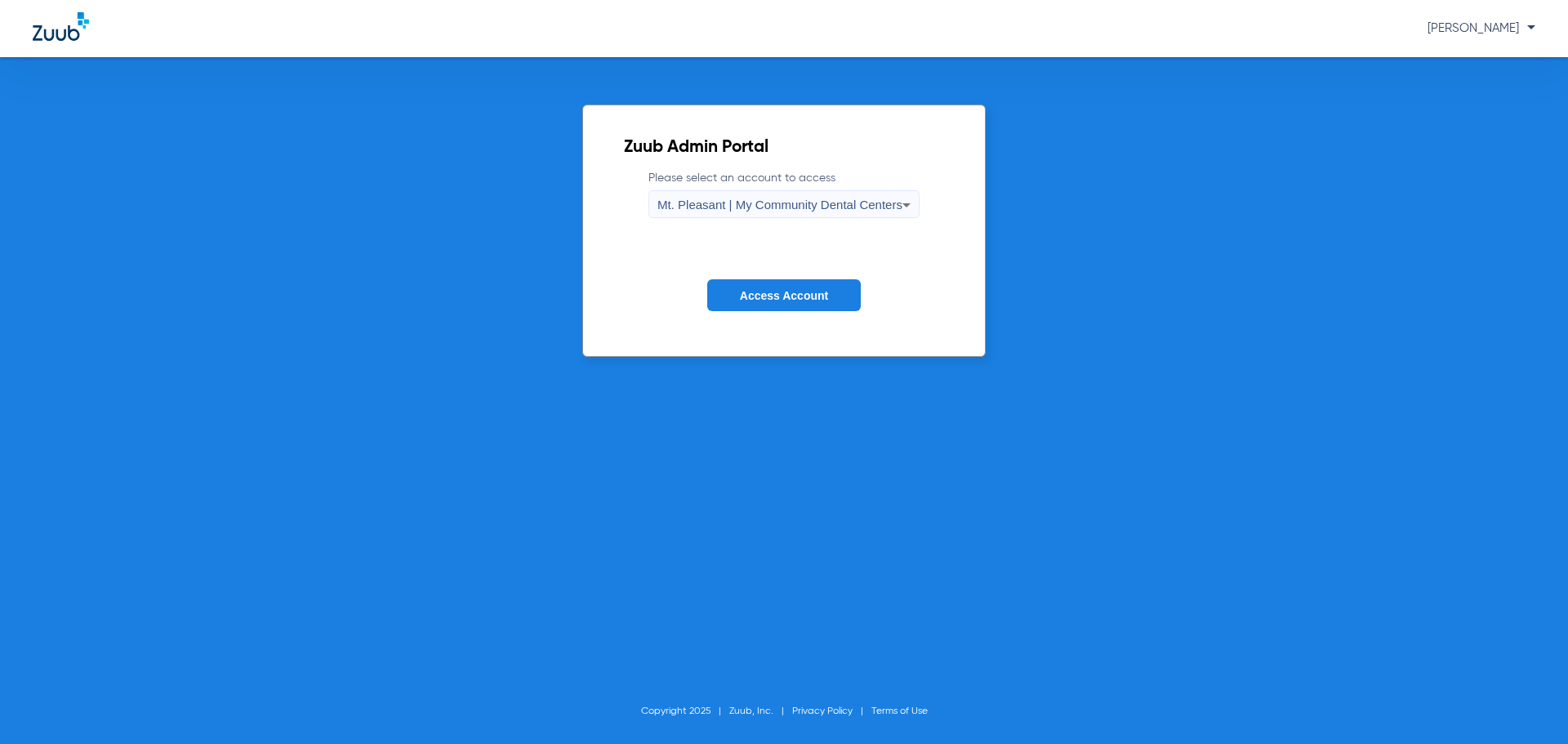 click on "Access Account" 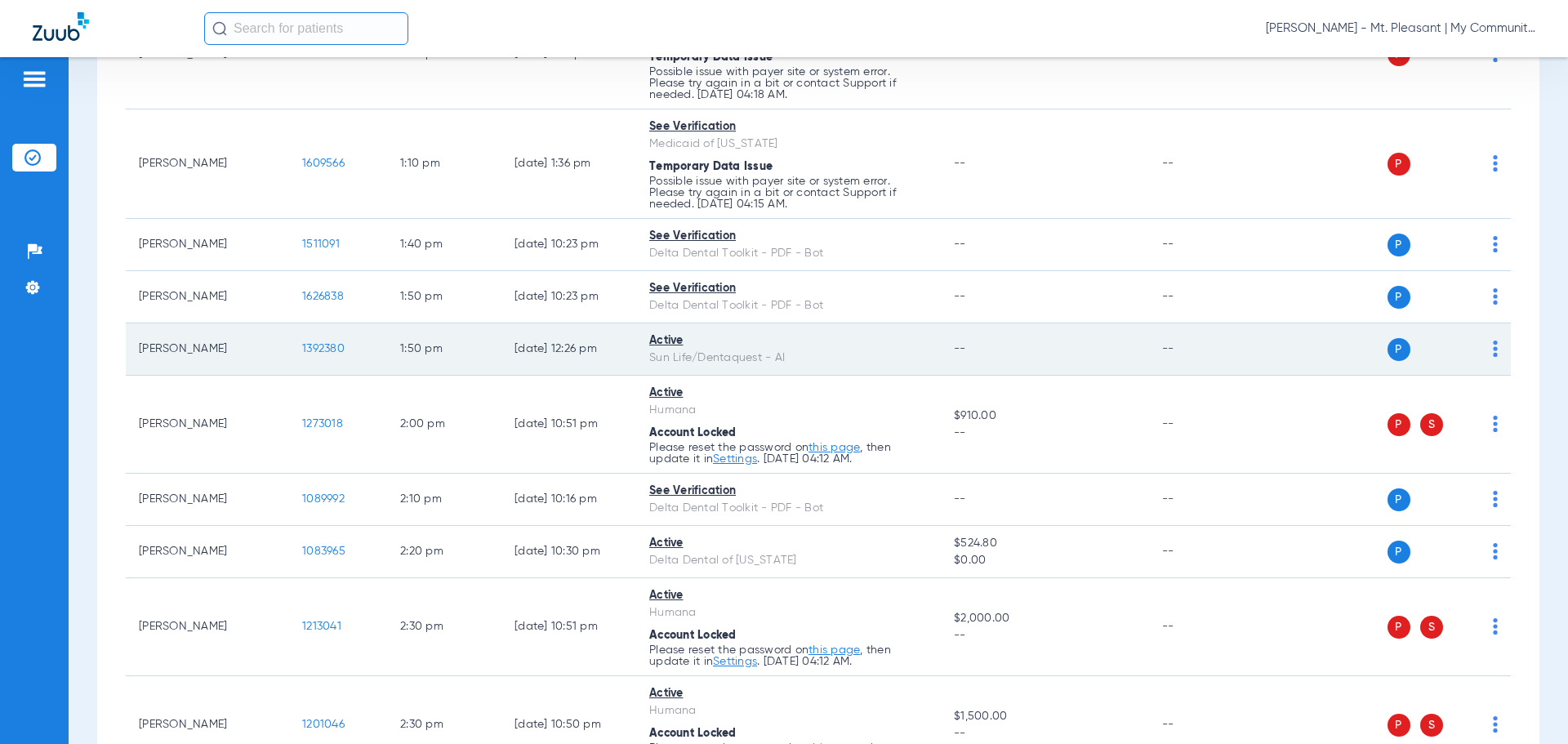 scroll, scrollTop: 2287, scrollLeft: 0, axis: vertical 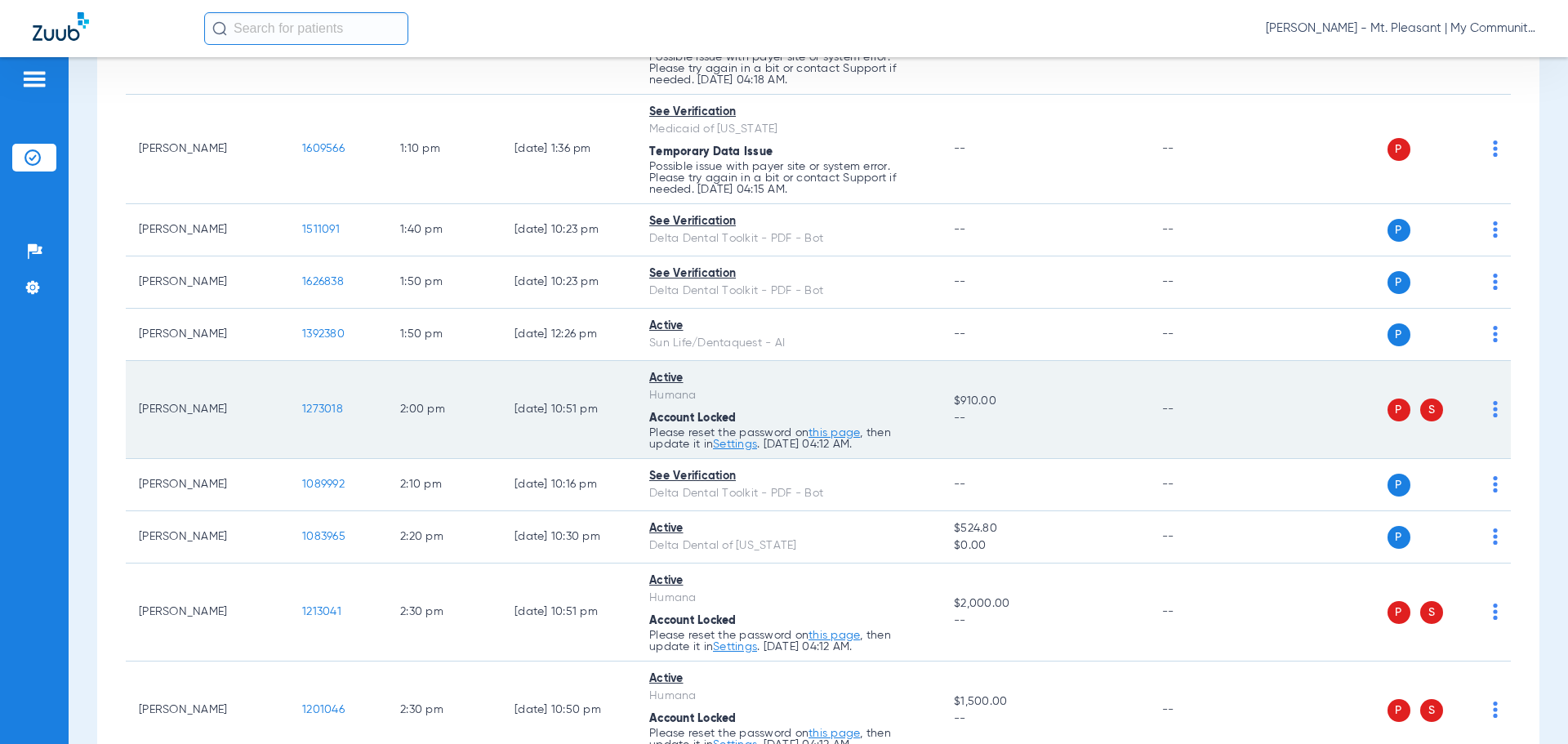 click 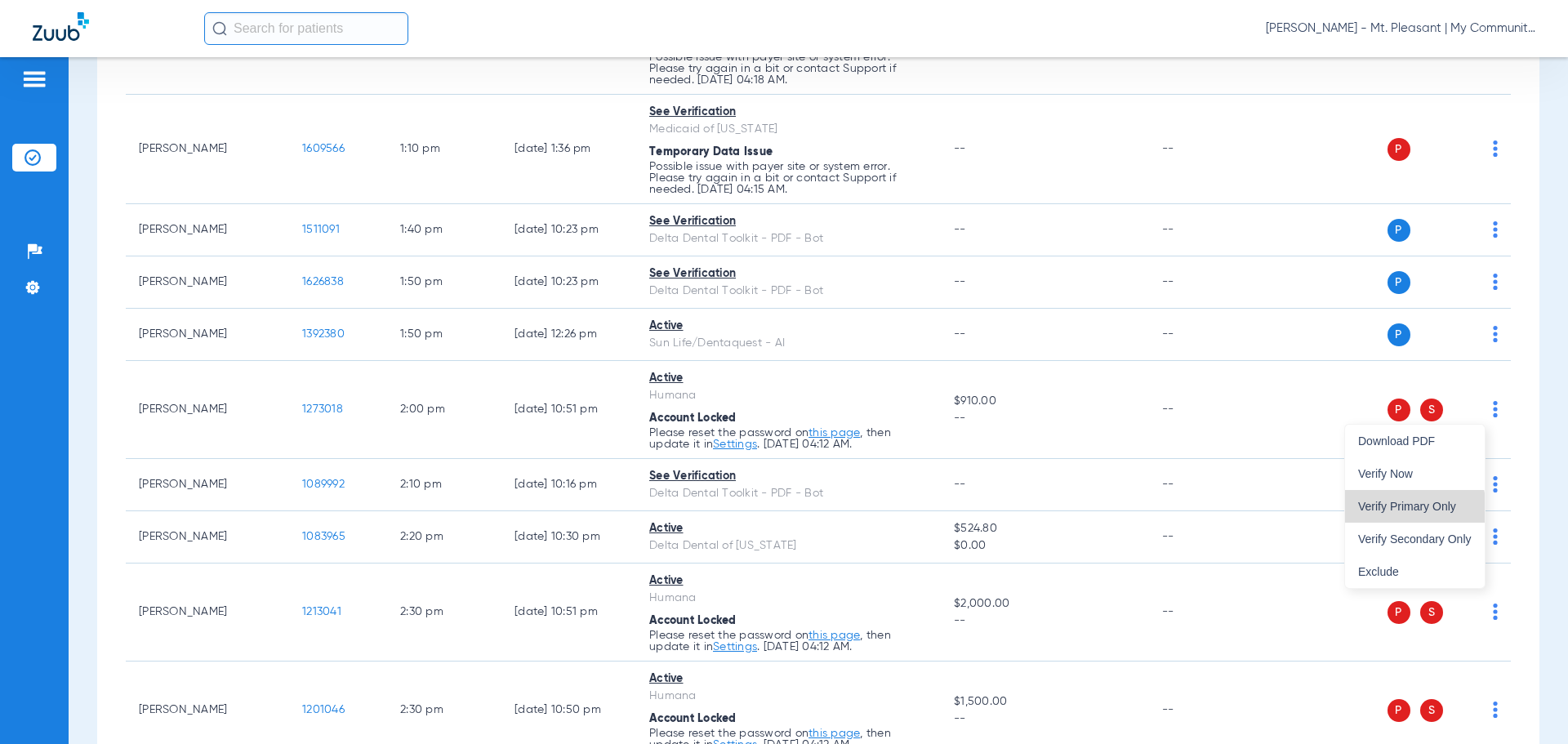 click on "Verify Primary Only" at bounding box center (1414, 506) 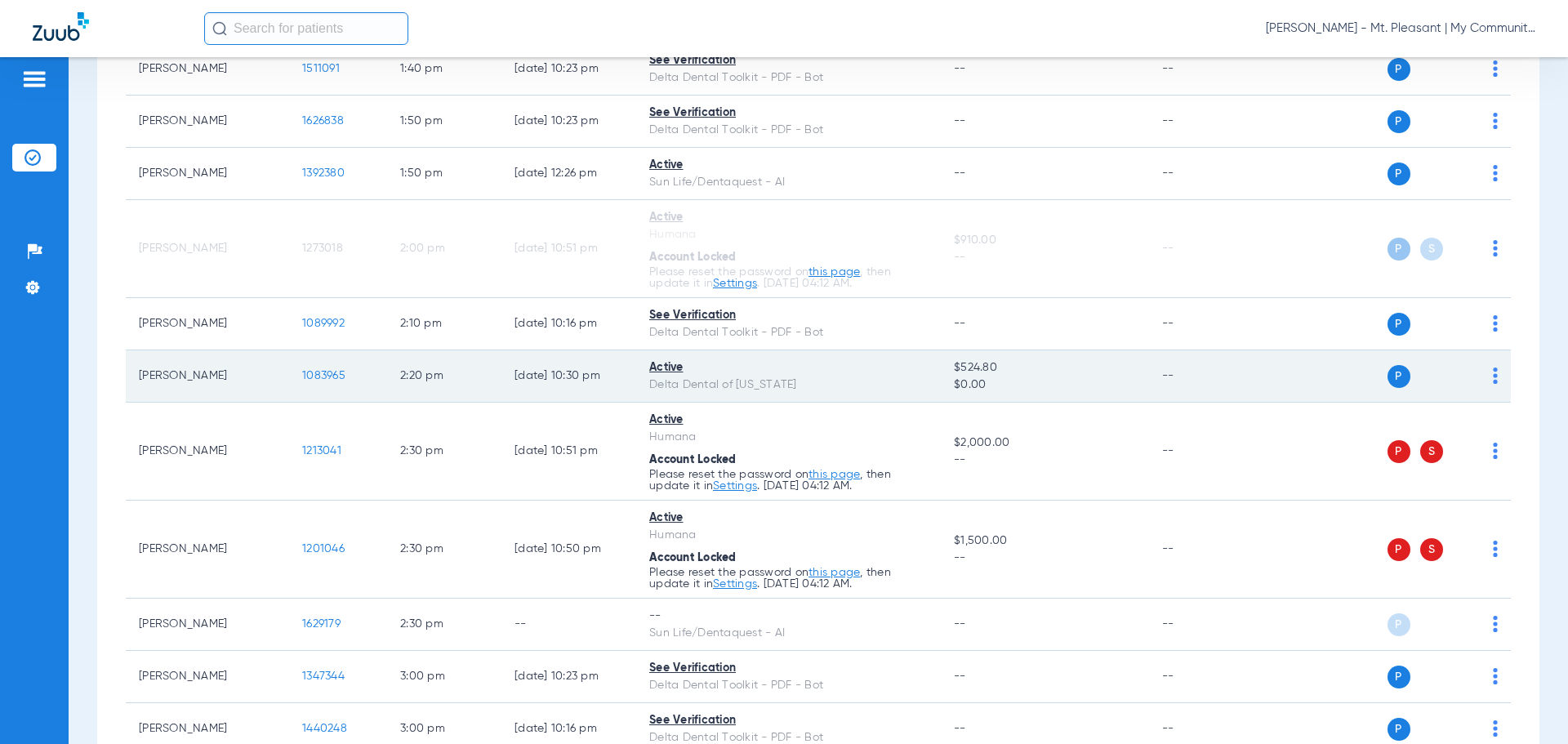 scroll, scrollTop: 2450, scrollLeft: 0, axis: vertical 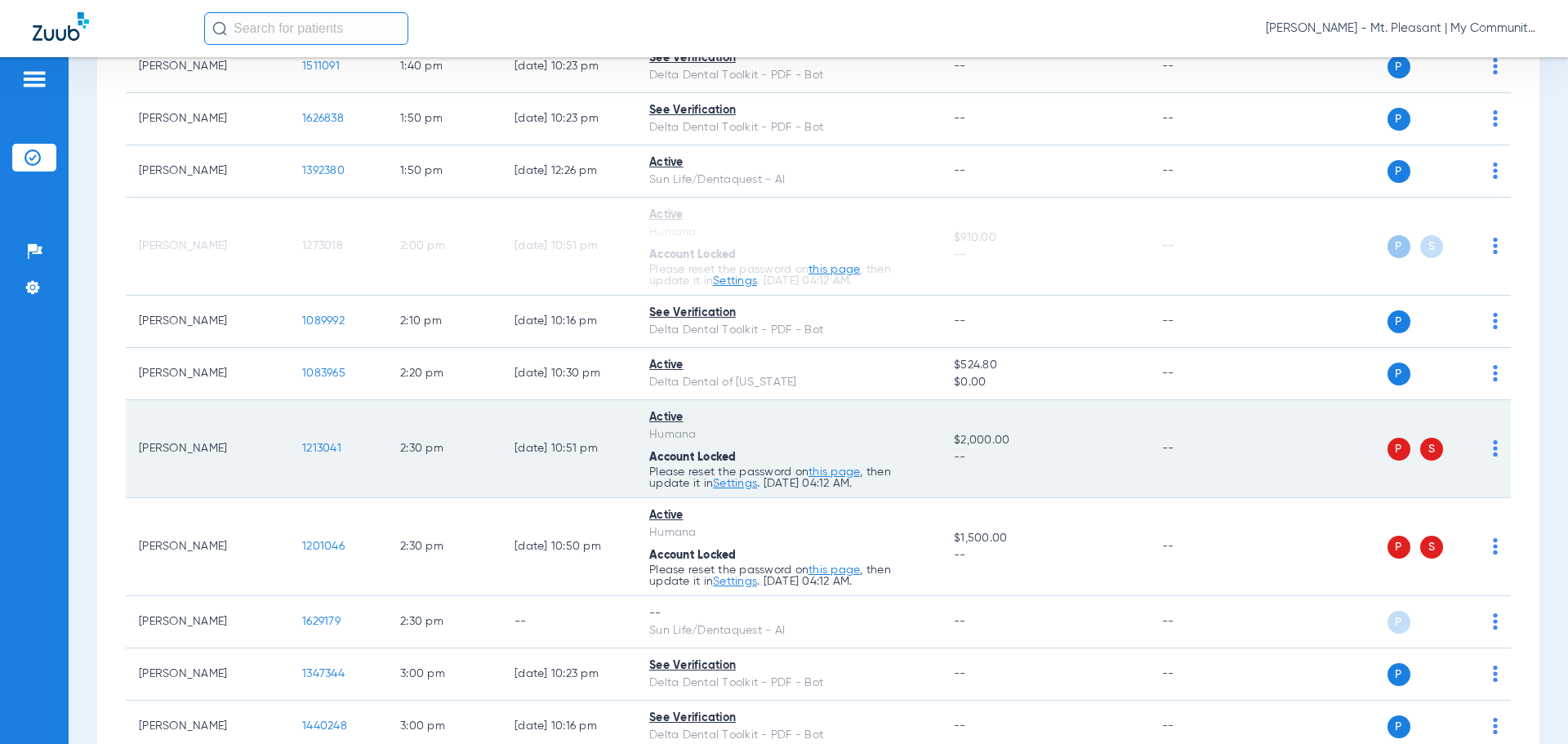 click 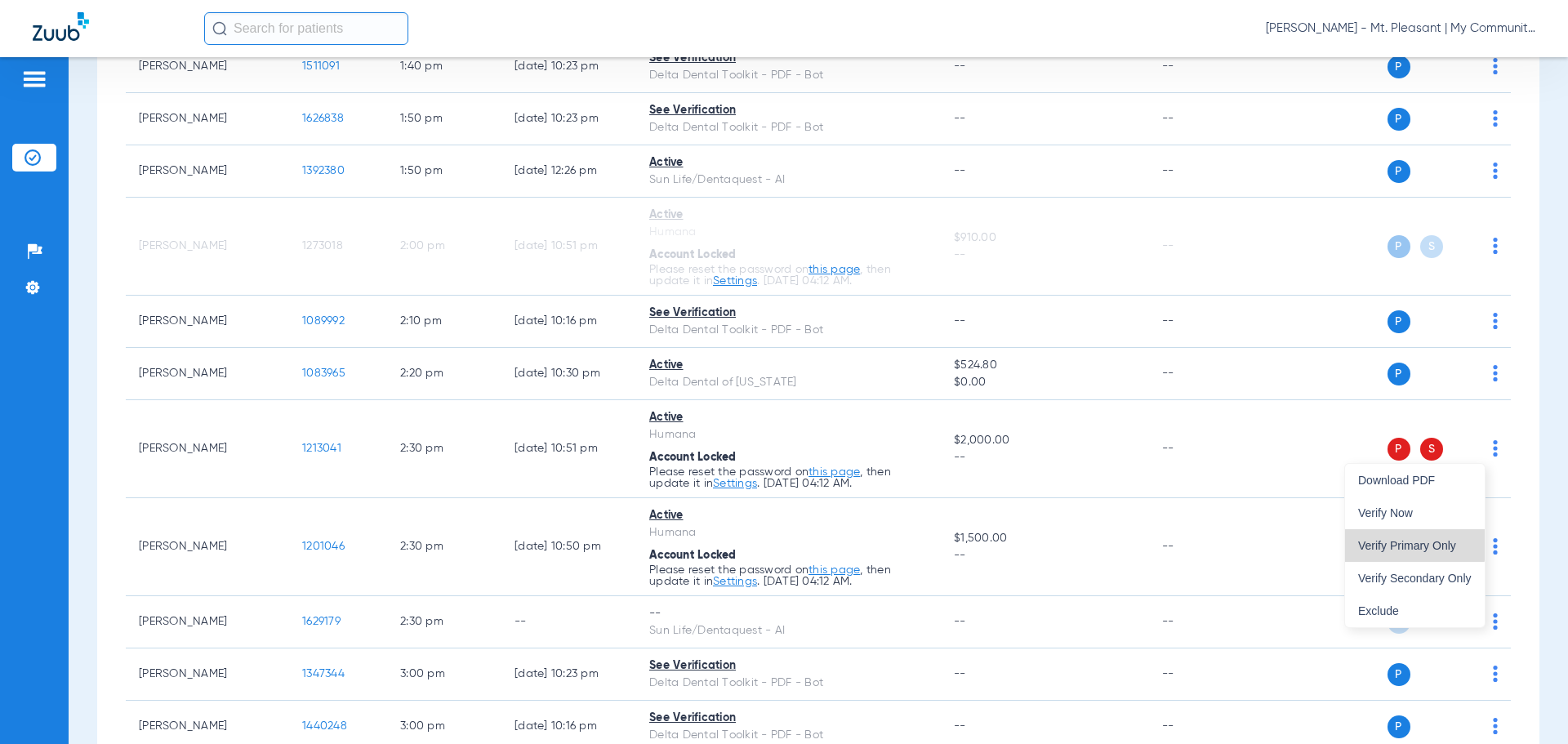 click on "Verify Primary Only" at bounding box center [1414, 546] 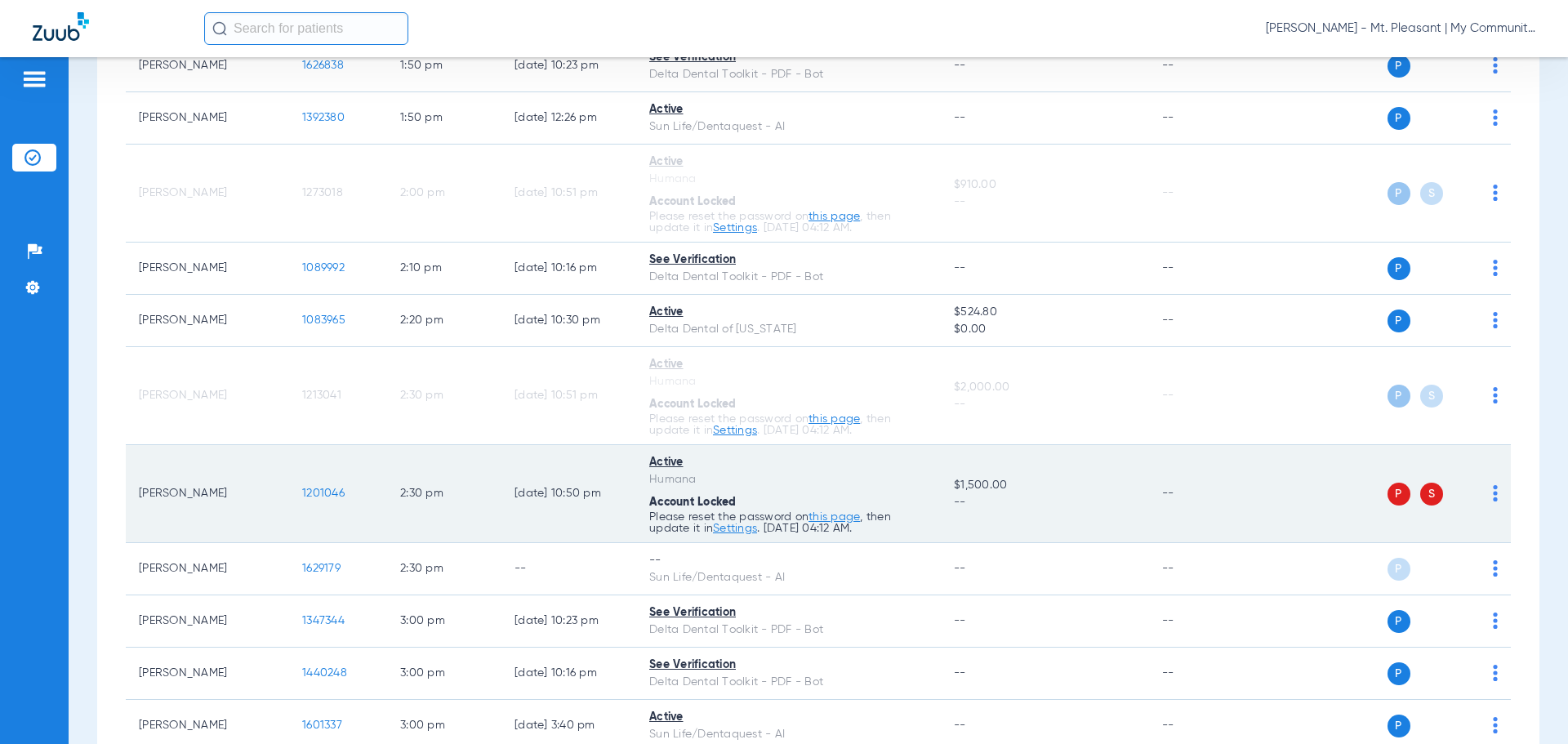 scroll, scrollTop: 2532, scrollLeft: 0, axis: vertical 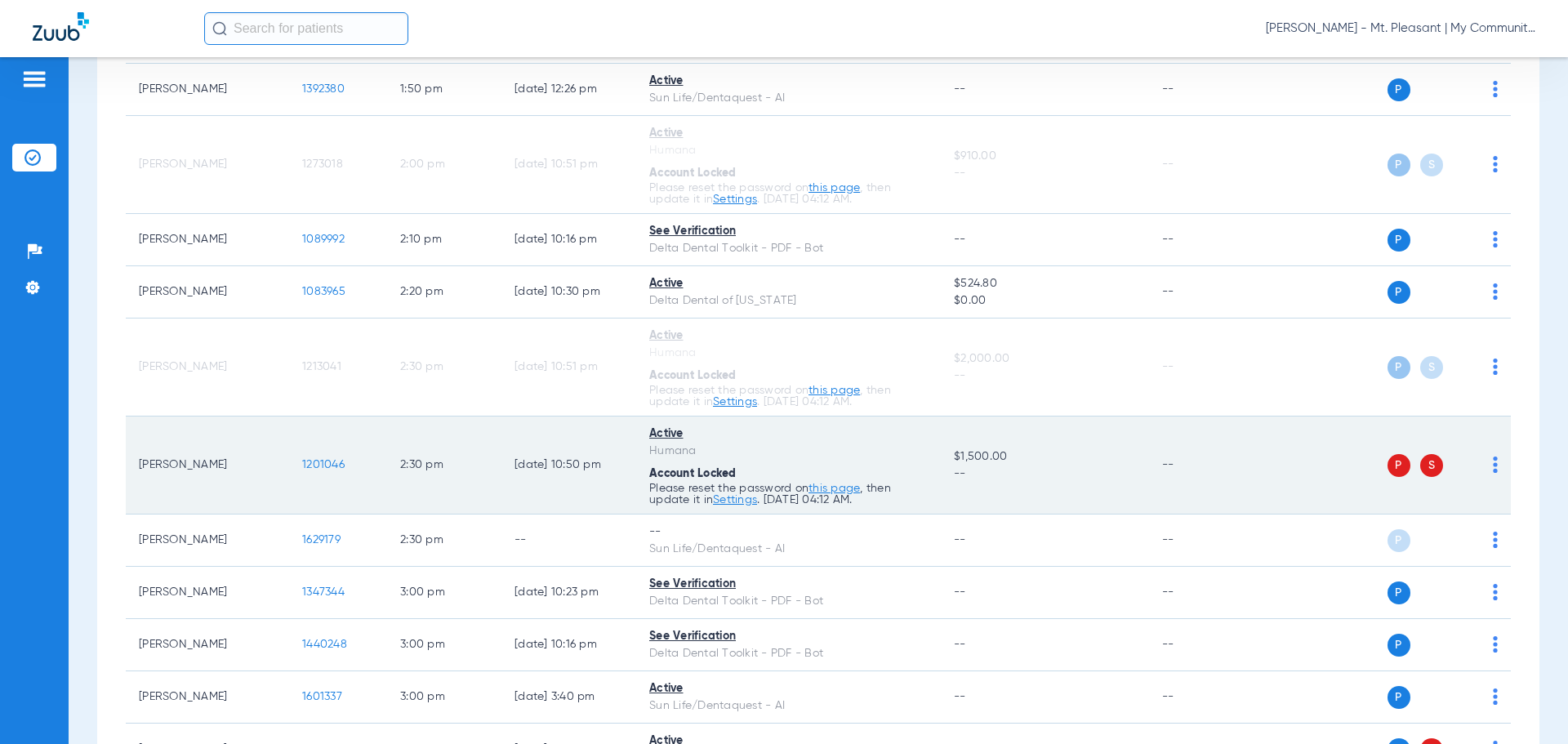click 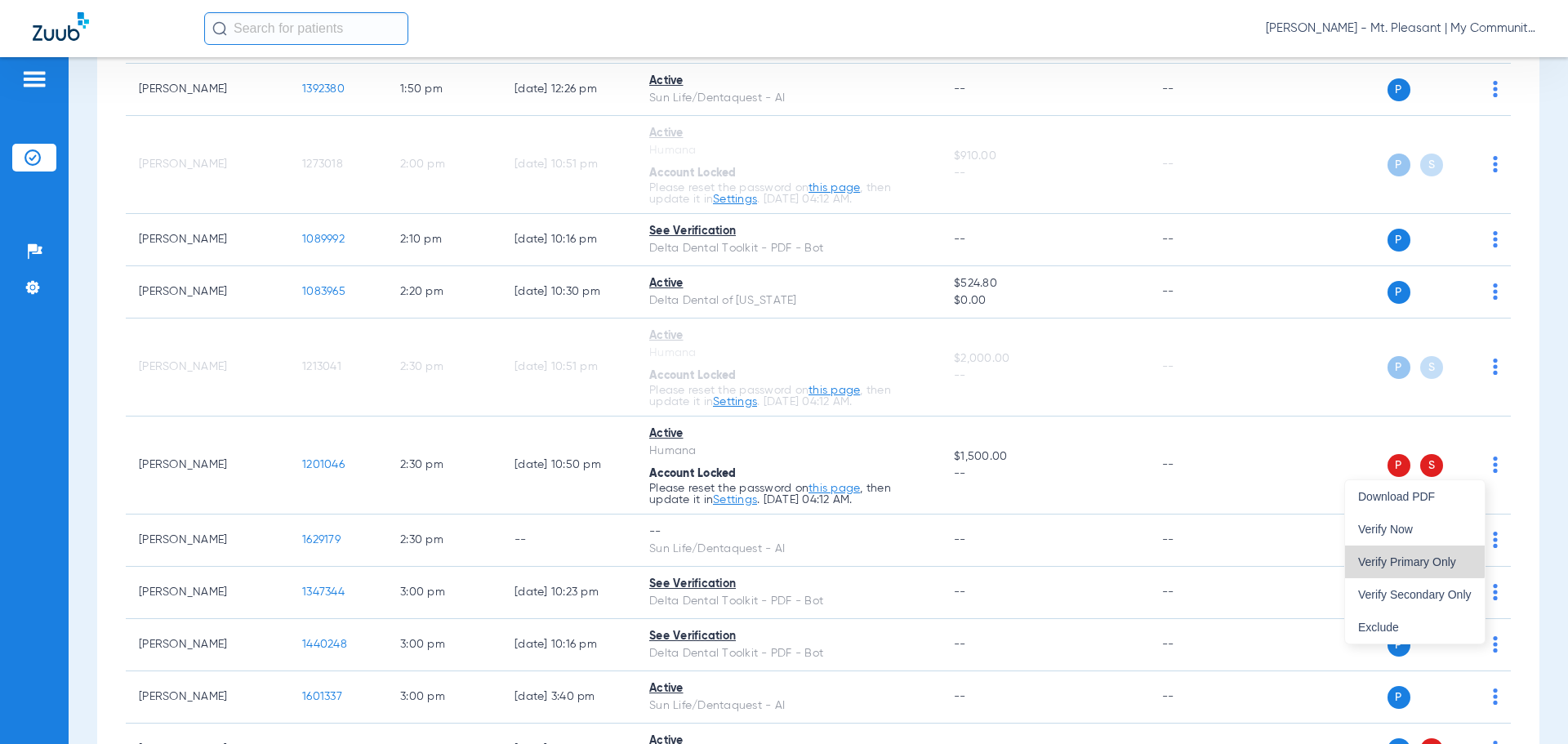click on "Verify Primary Only" at bounding box center [1414, 562] 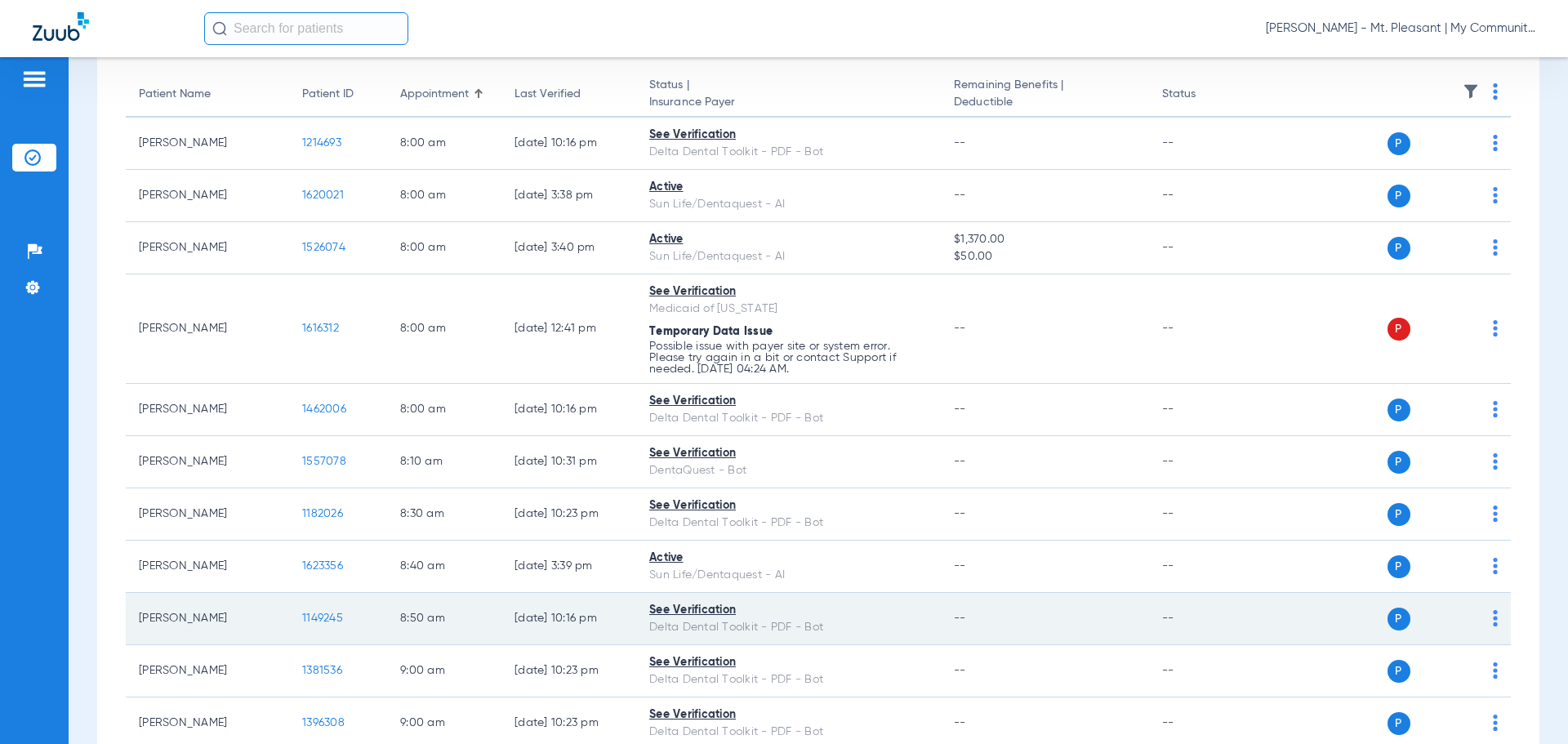 scroll, scrollTop: 0, scrollLeft: 0, axis: both 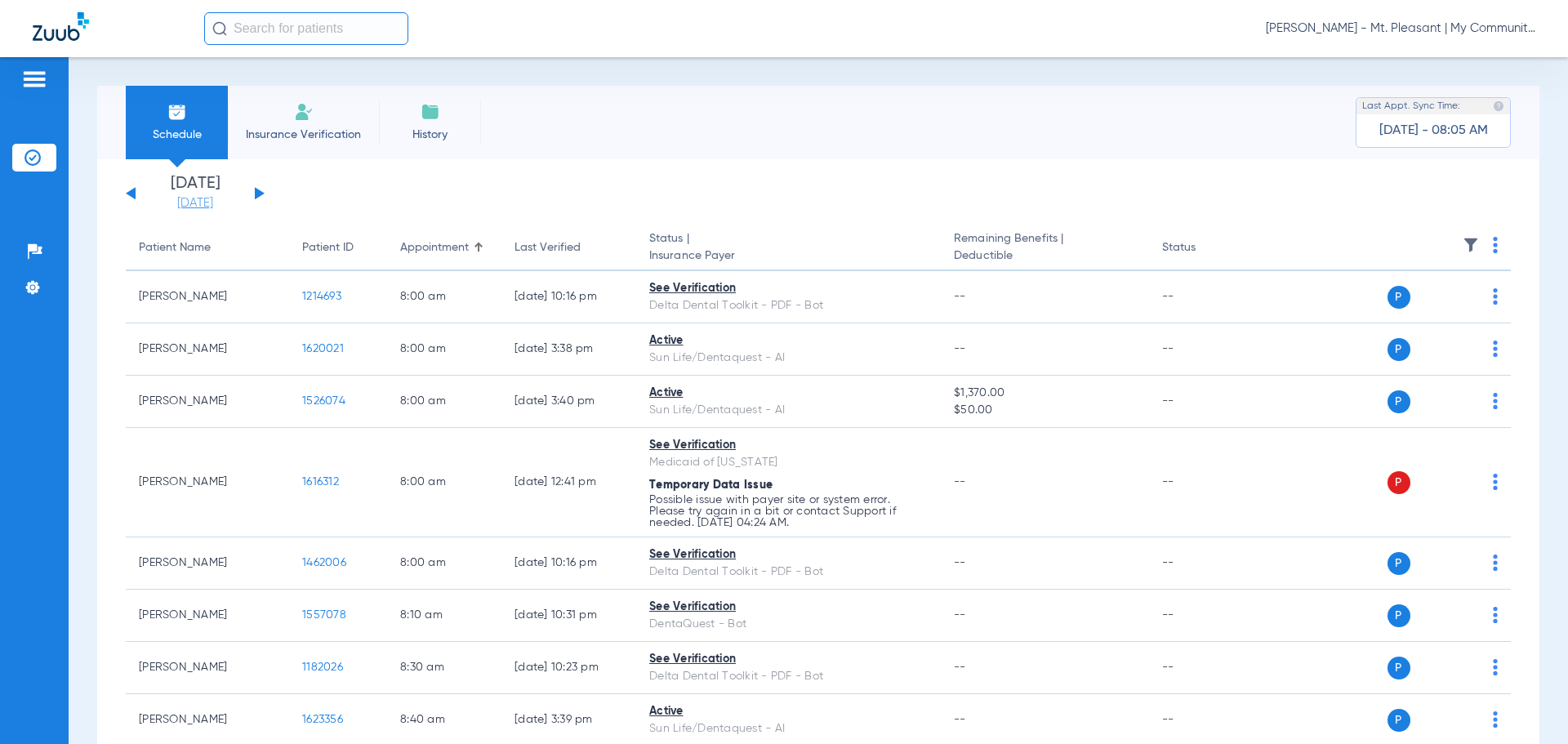 click on "[DATE]" 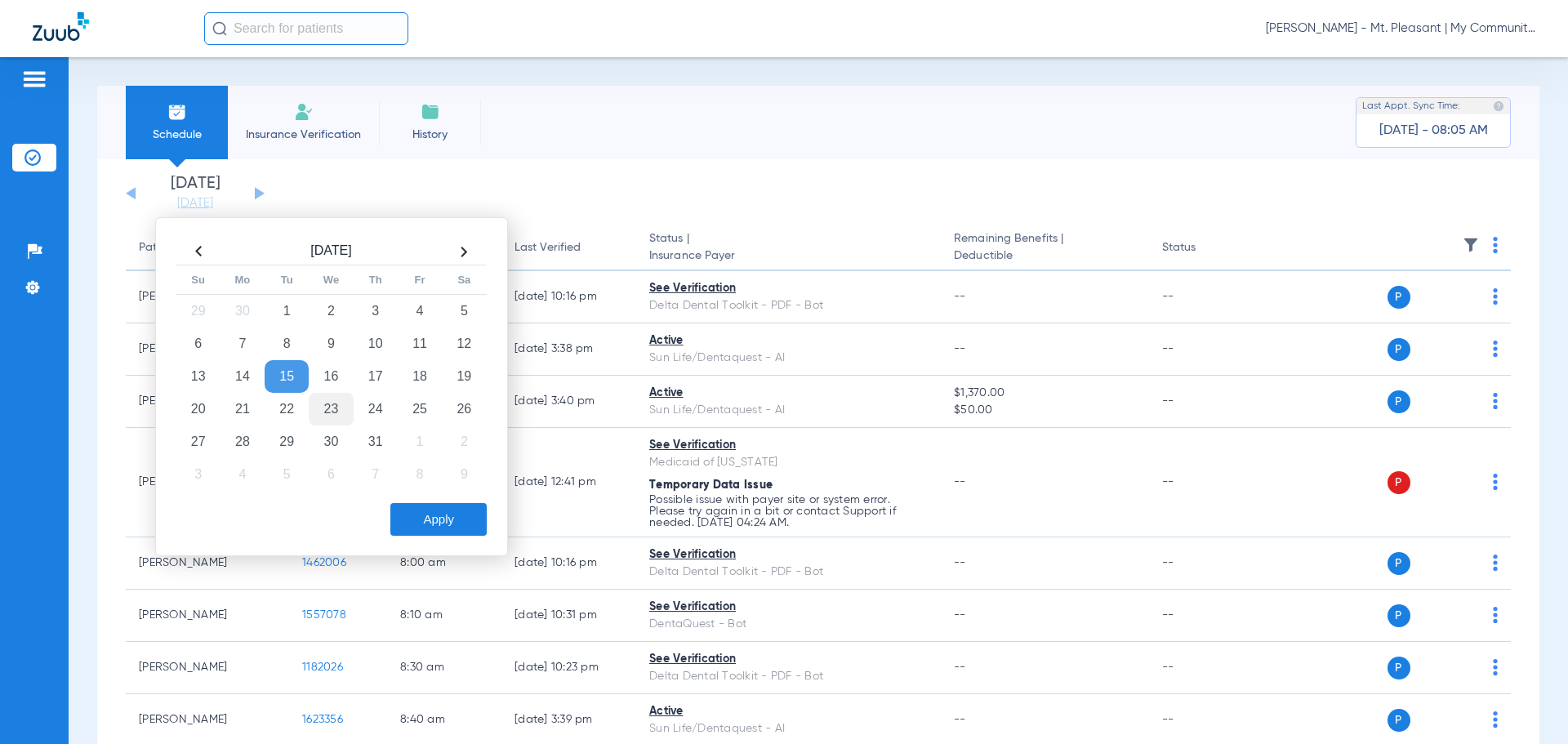 click on "23" 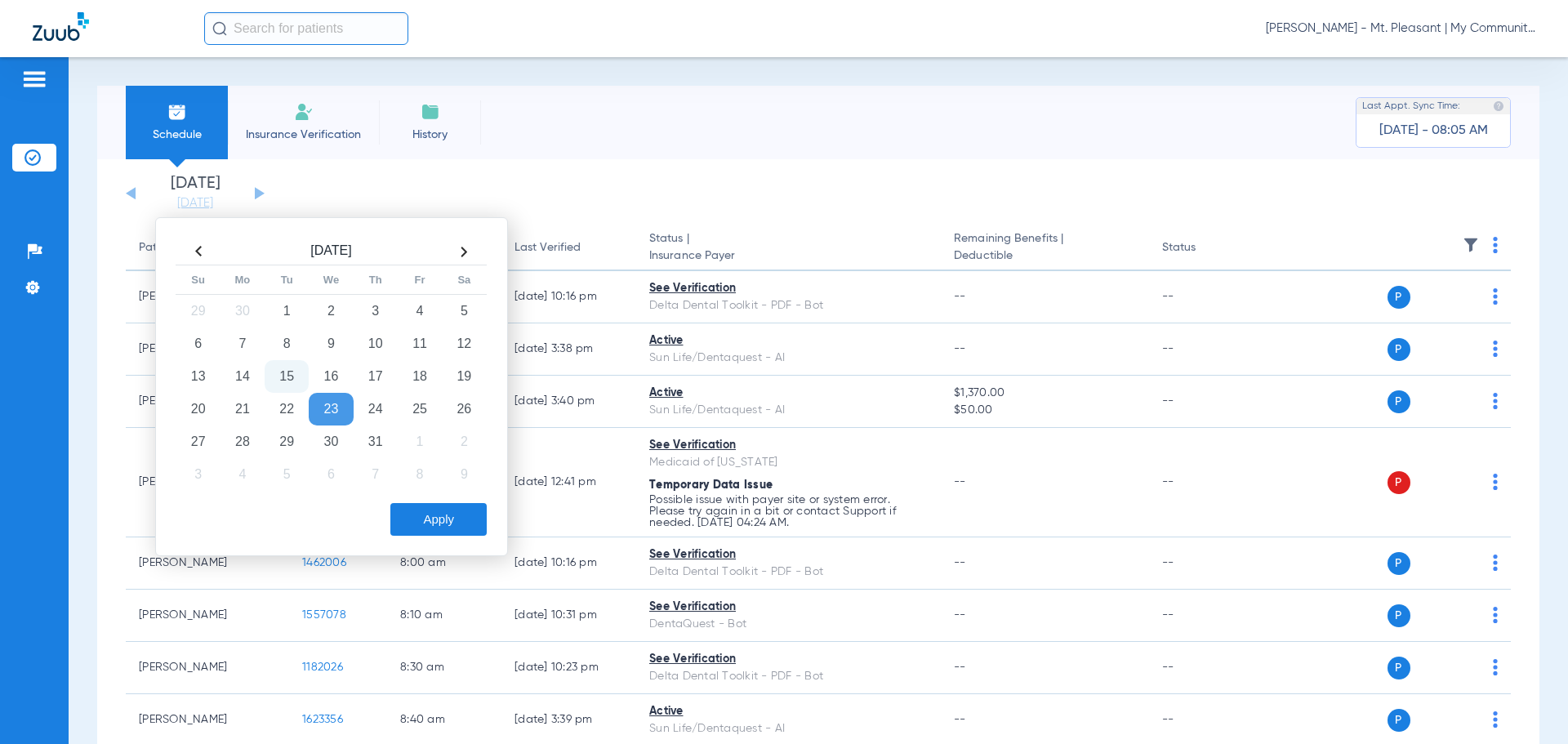 click on "Apply" 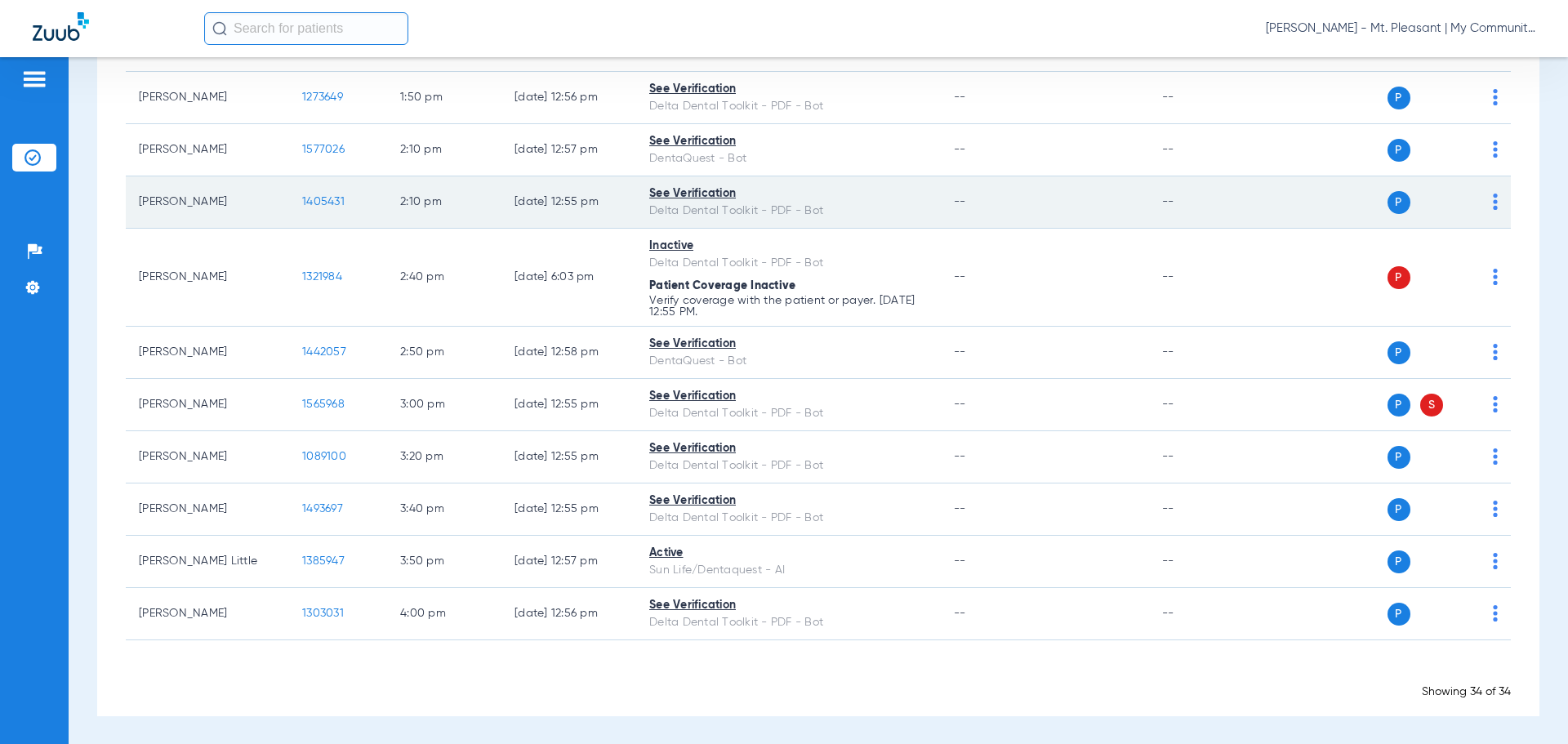 scroll, scrollTop: 1603, scrollLeft: 0, axis: vertical 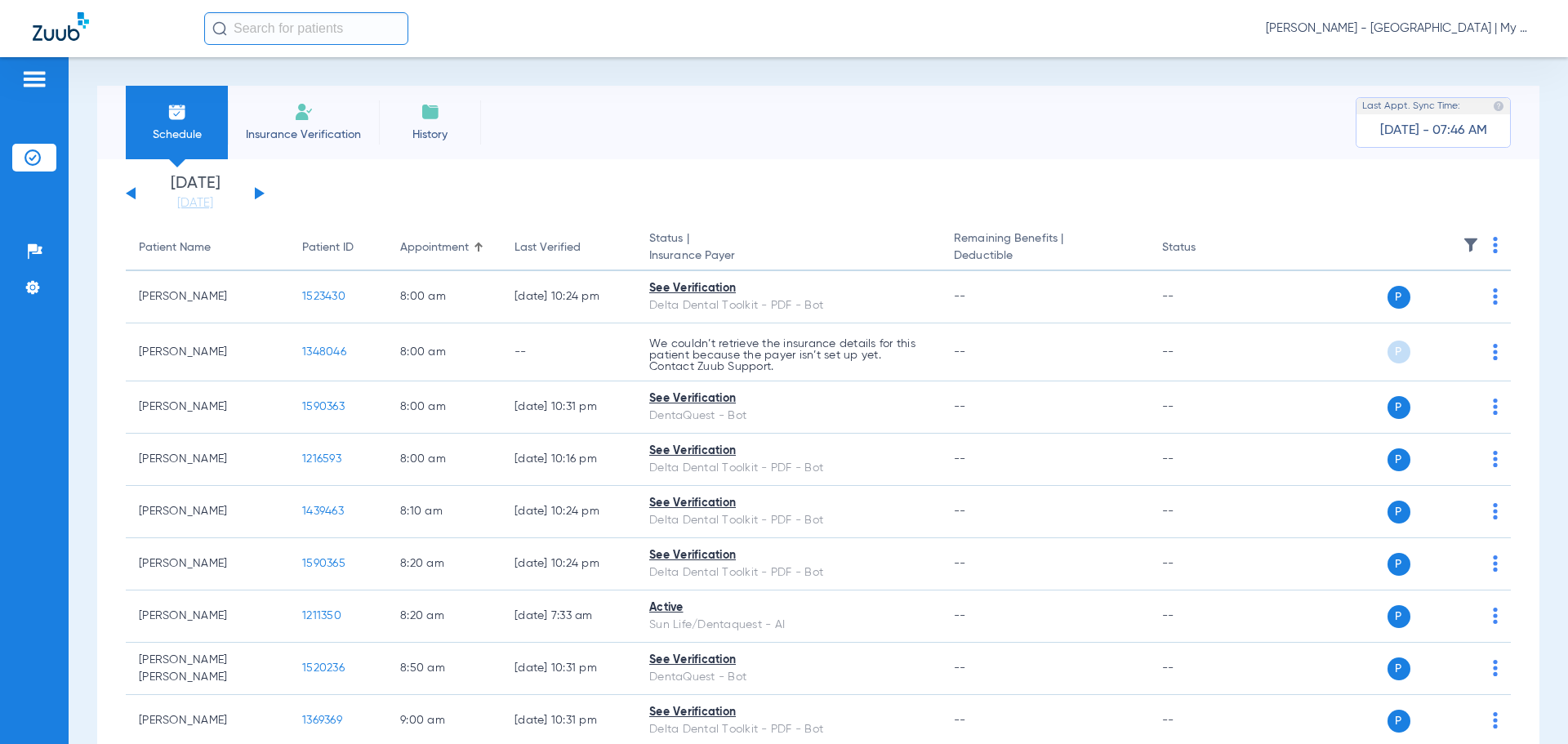 click on "[PERSON_NAME] - [GEOGRAPHIC_DATA] | My Community Dental Centers" 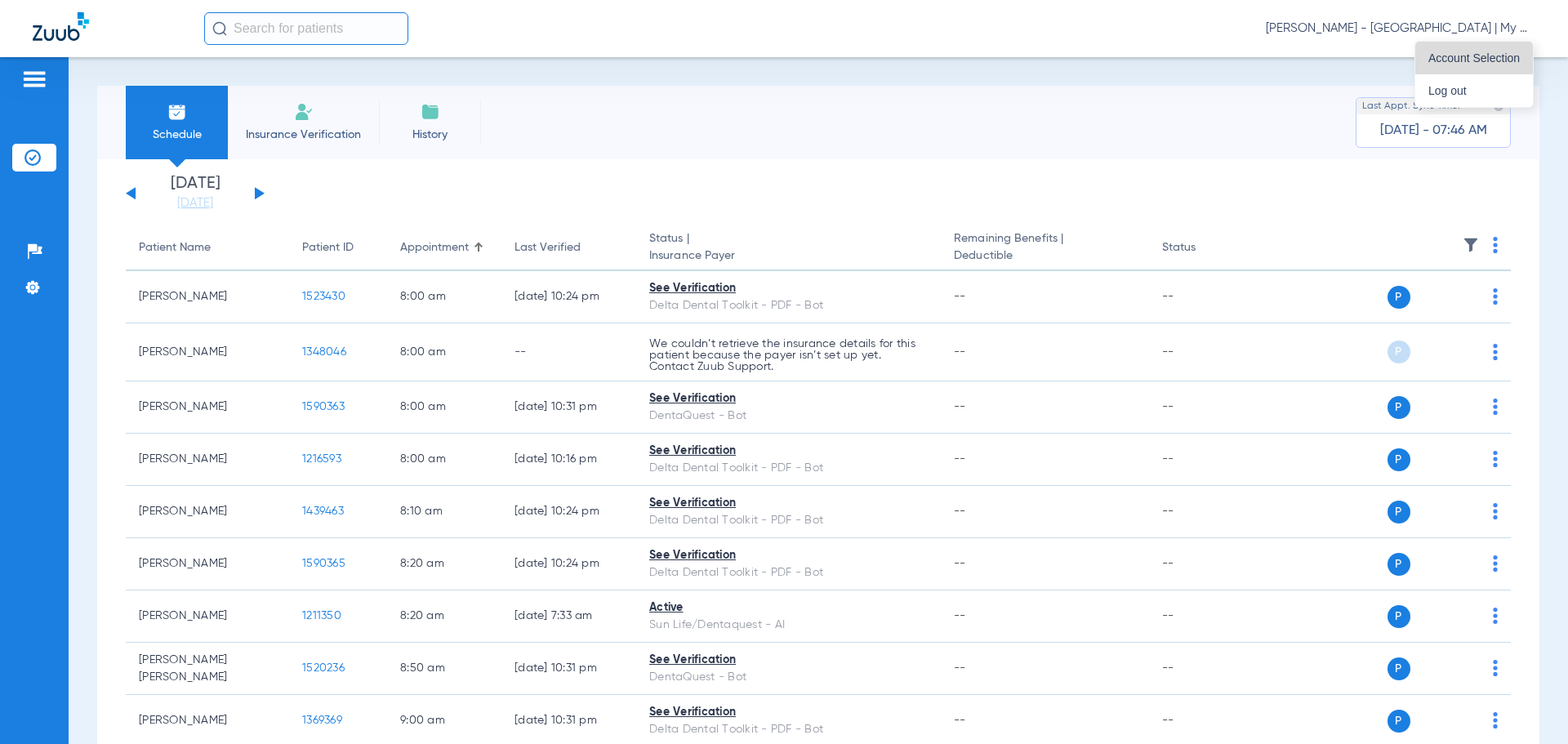 click on "Account Selection" at bounding box center (1474, 58) 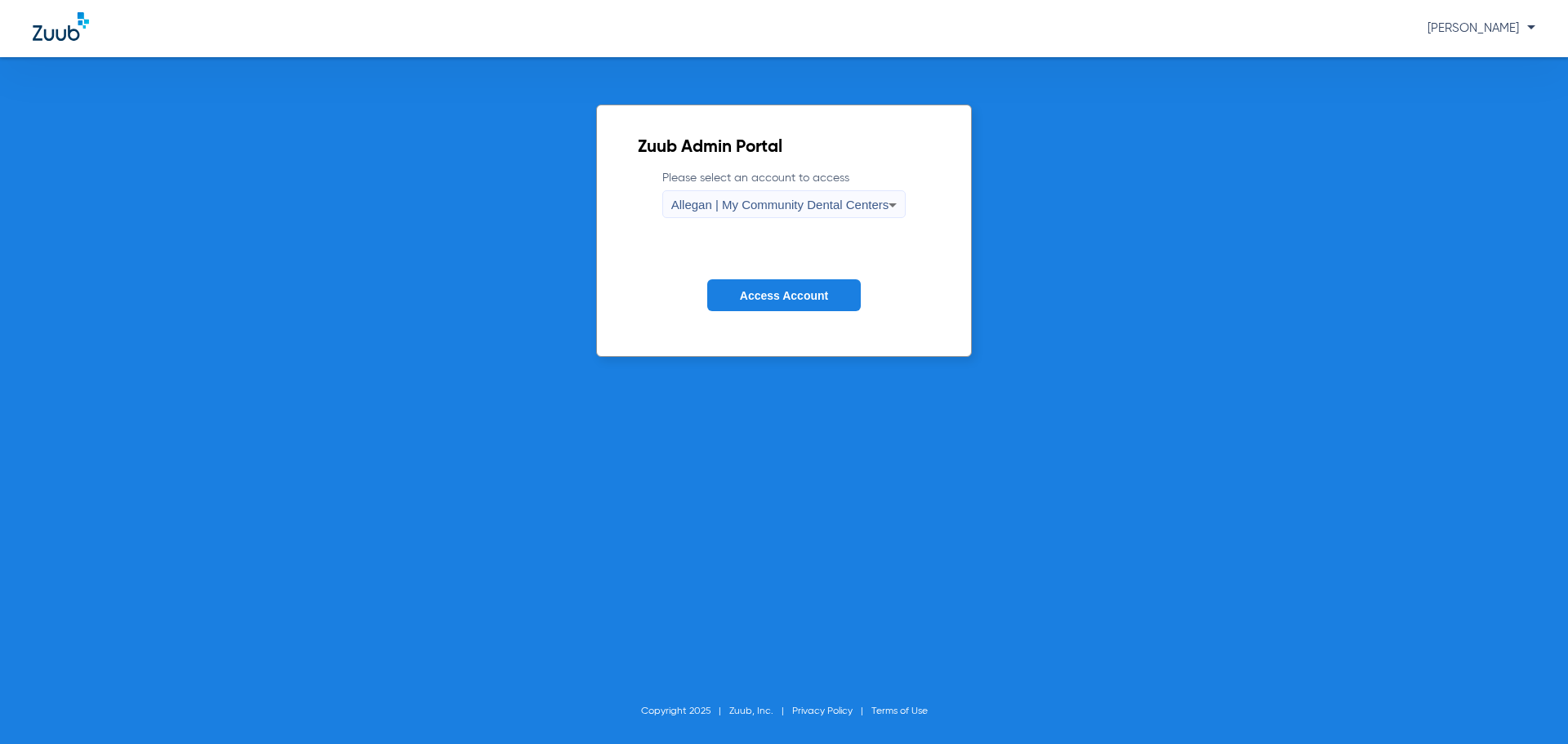 click on "Allegan | My Community Dental Centers" at bounding box center [780, 204] 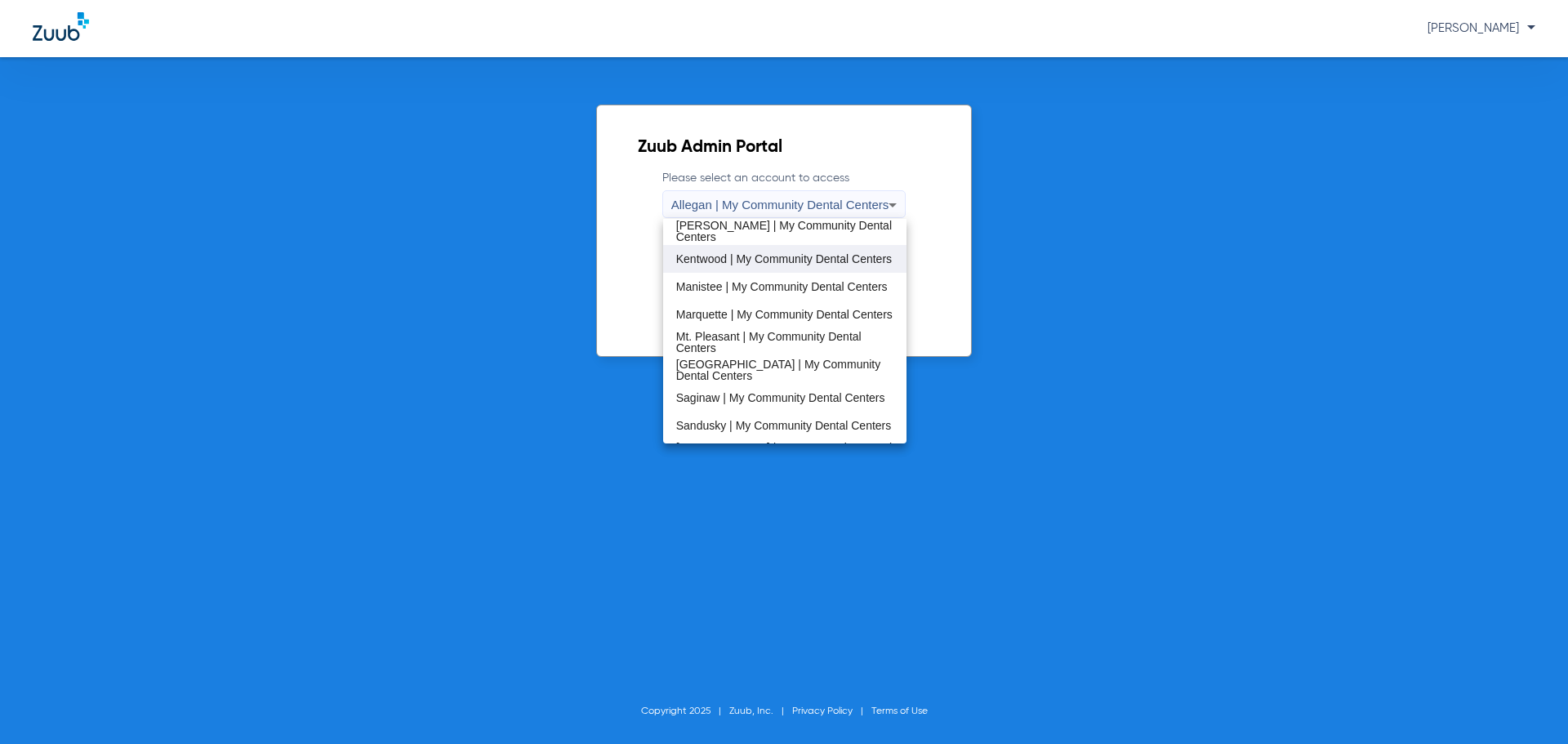 scroll, scrollTop: 408, scrollLeft: 0, axis: vertical 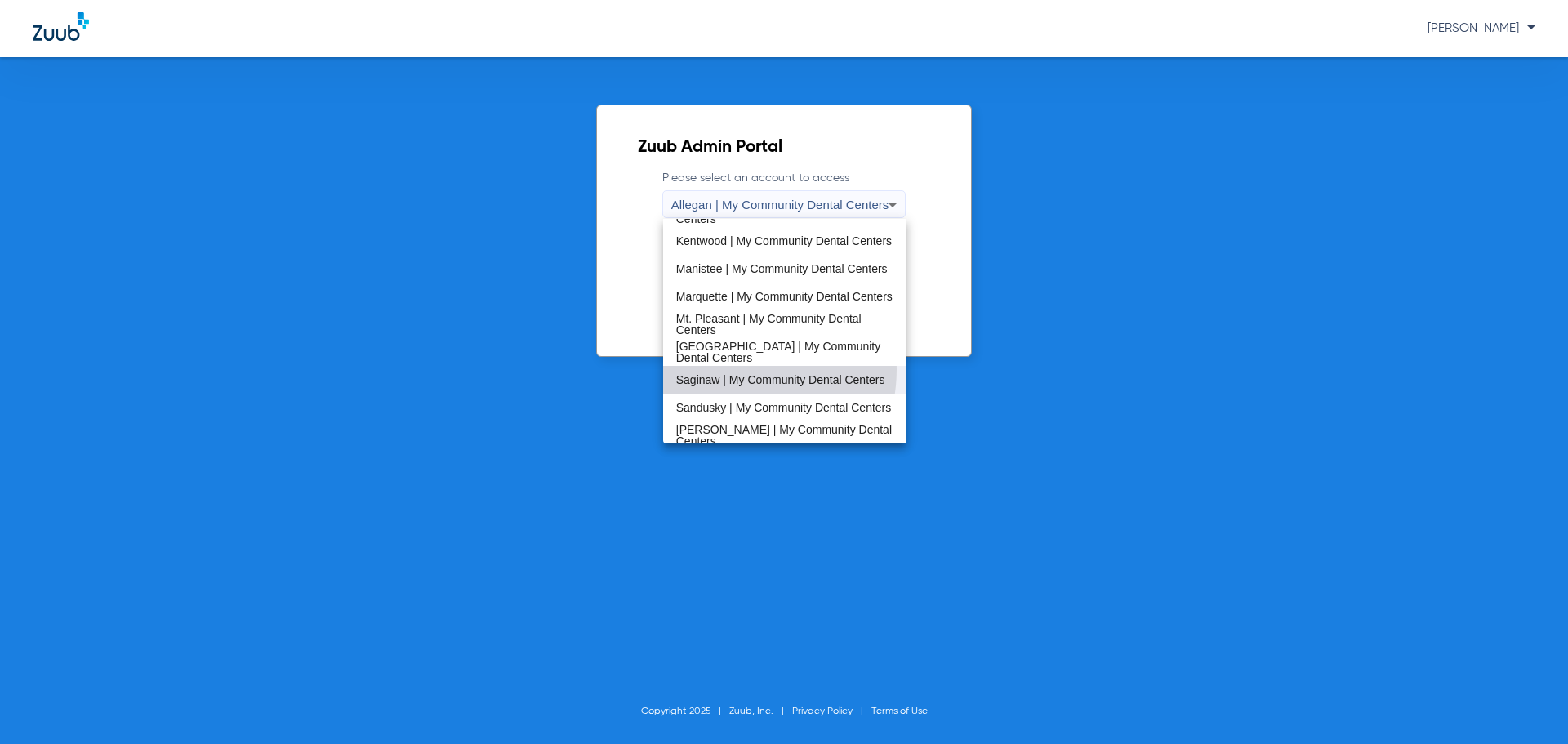 click on "Saginaw | My Community Dental Centers" at bounding box center (781, 380) 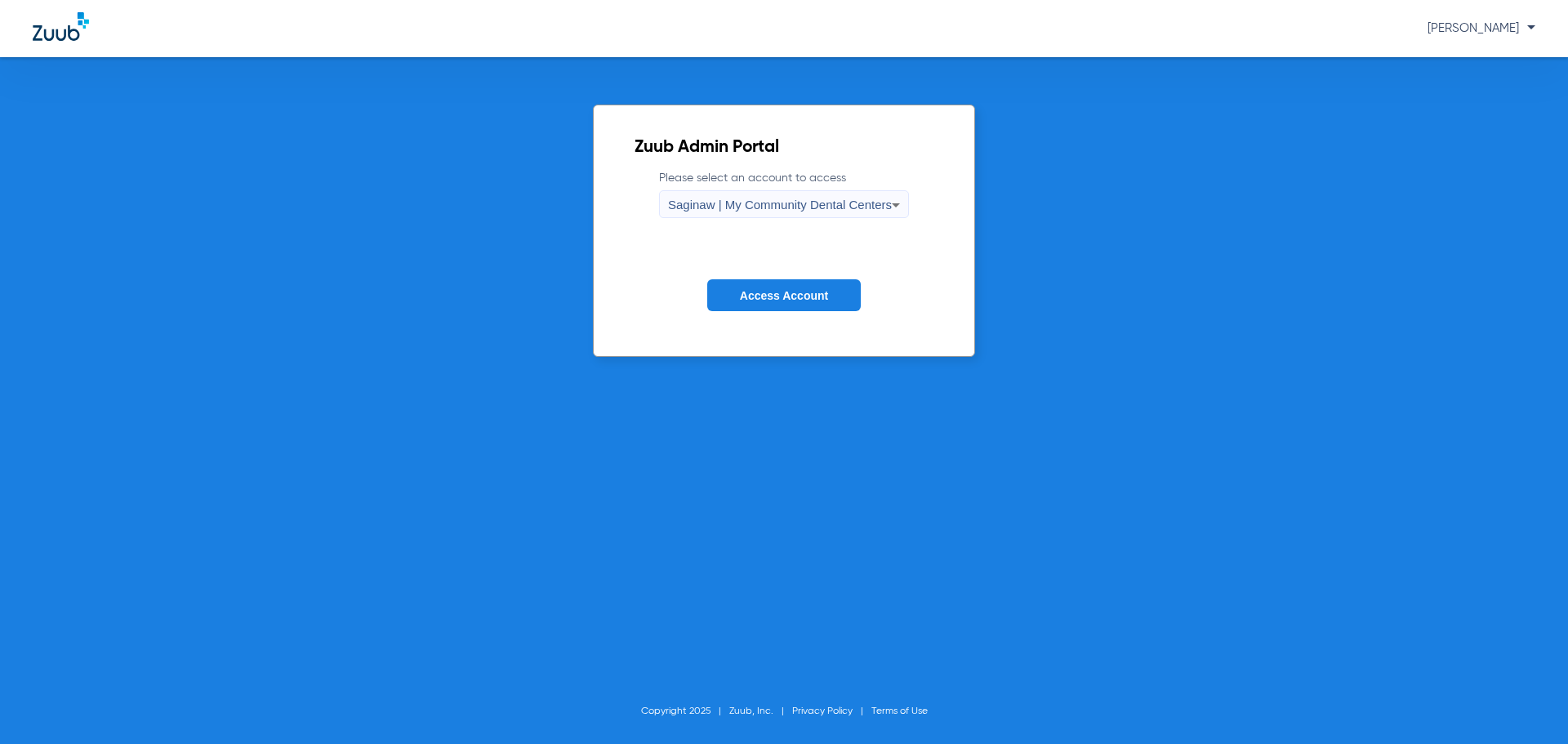 click on "Access Account" 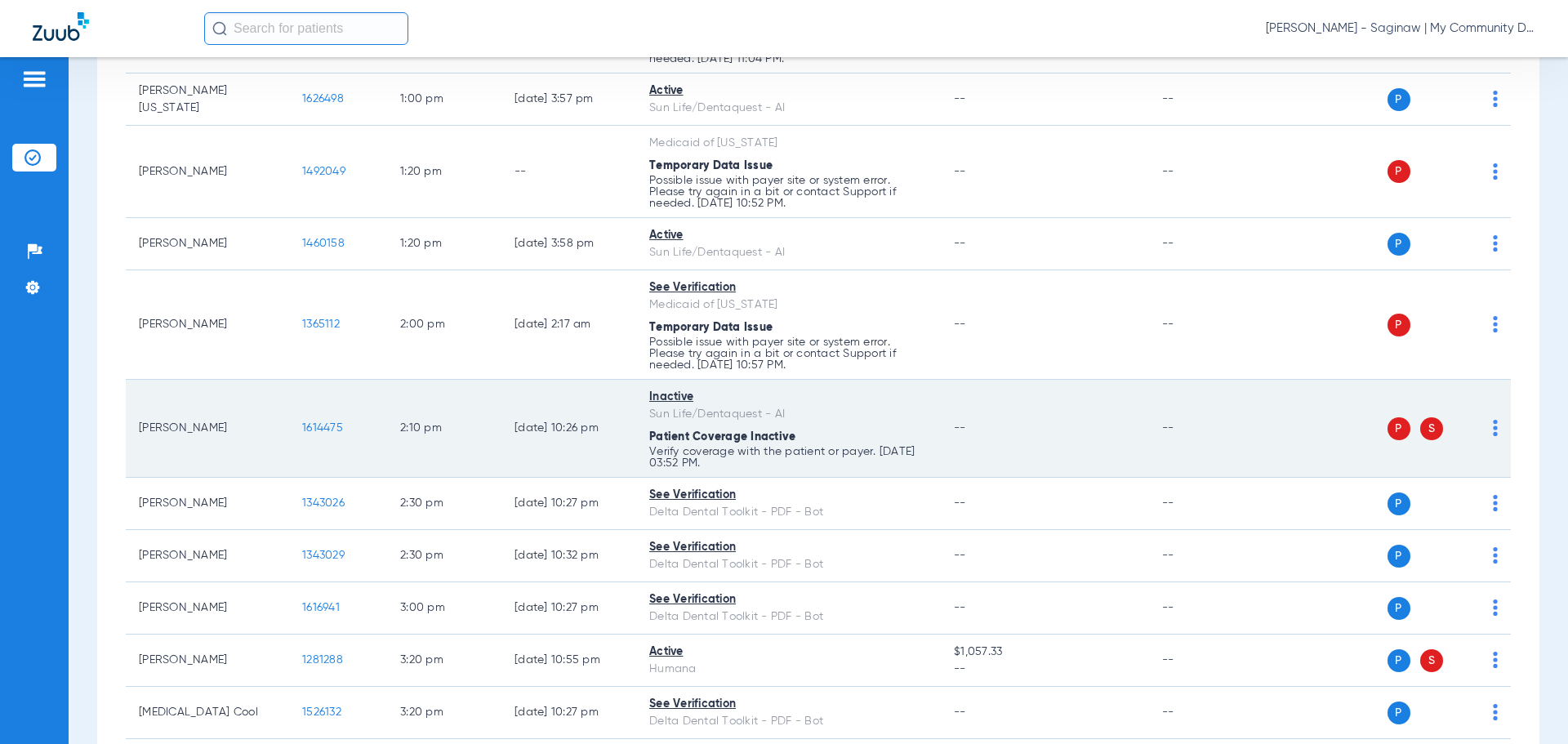 scroll, scrollTop: 1225, scrollLeft: 0, axis: vertical 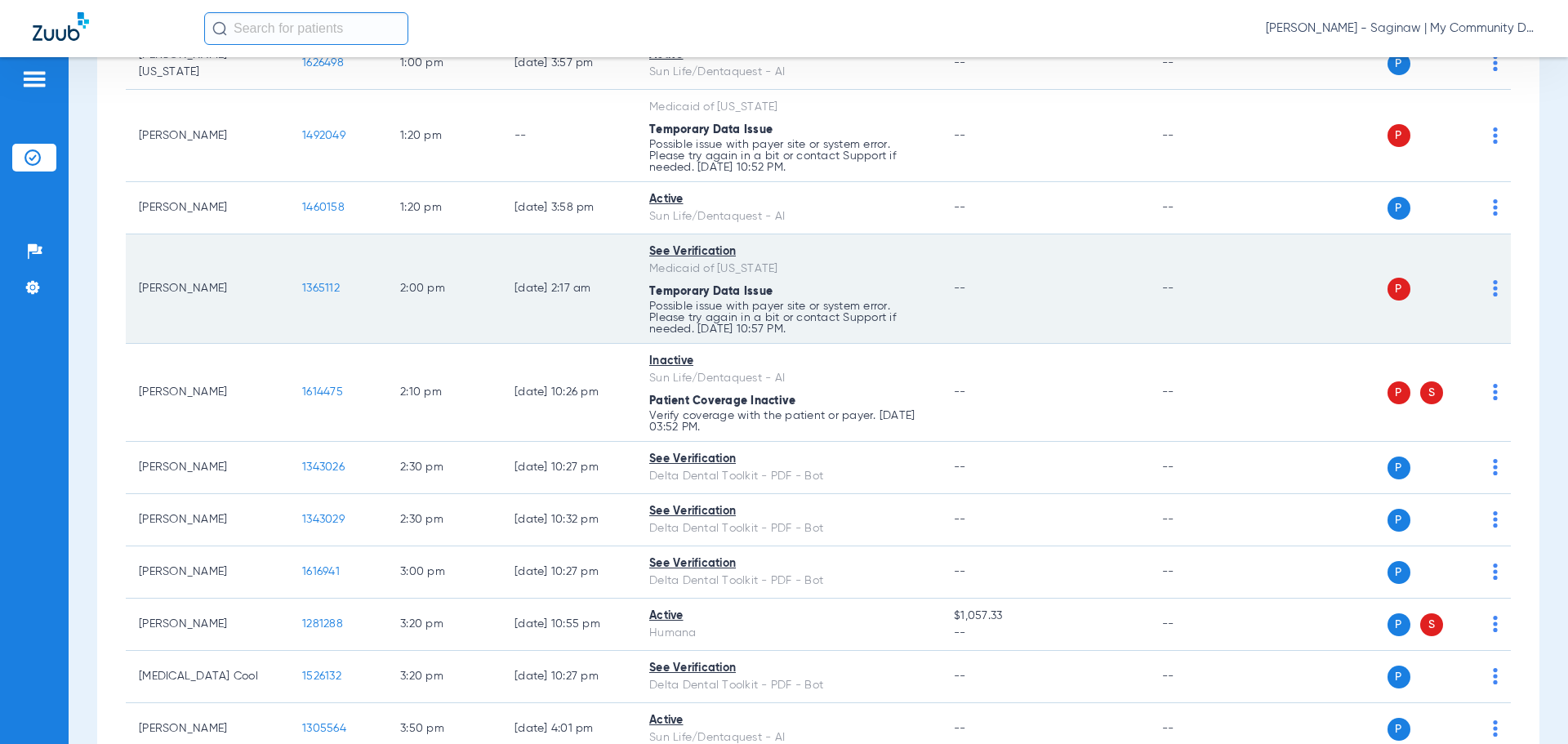 click on "2:00 PM" 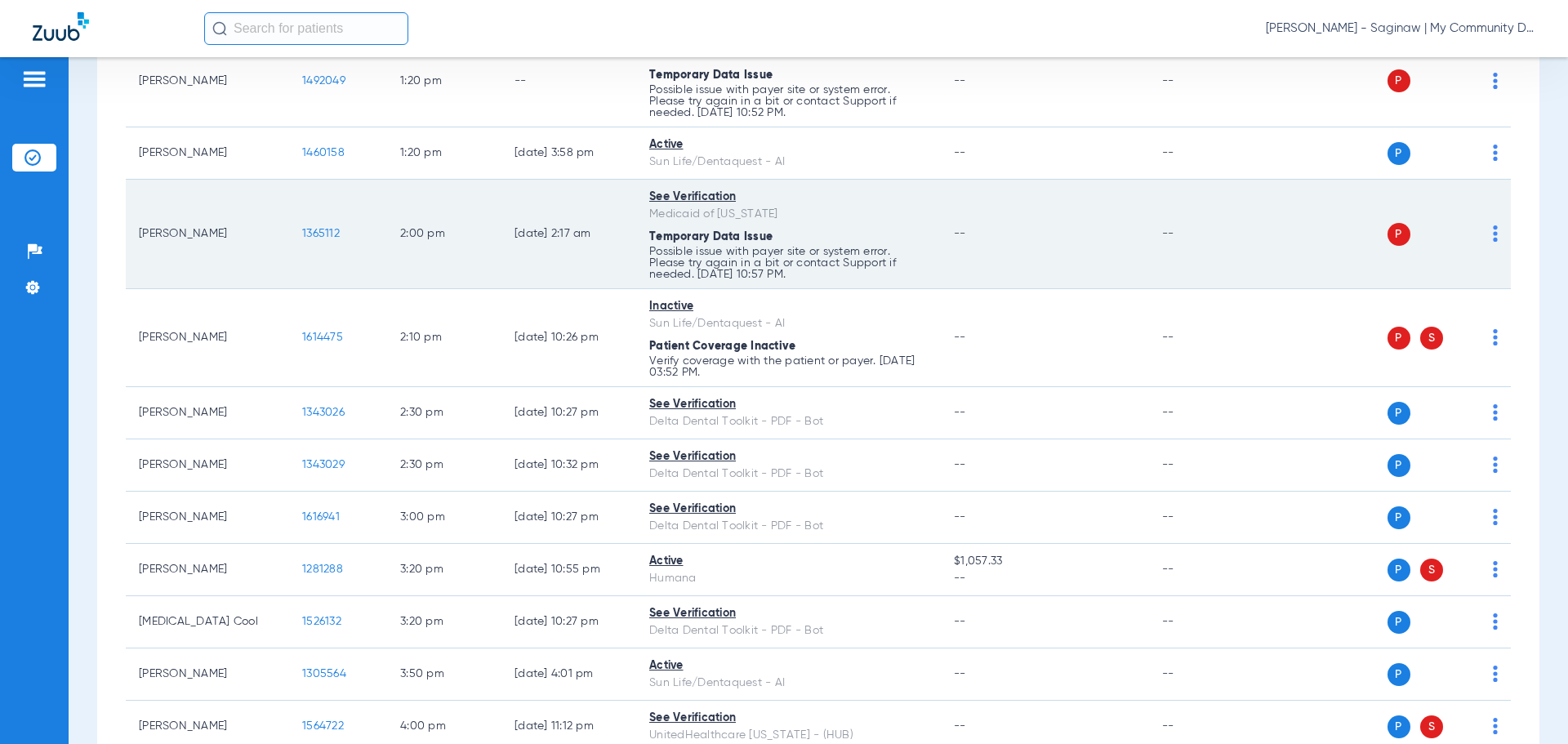 scroll, scrollTop: 1307, scrollLeft: 0, axis: vertical 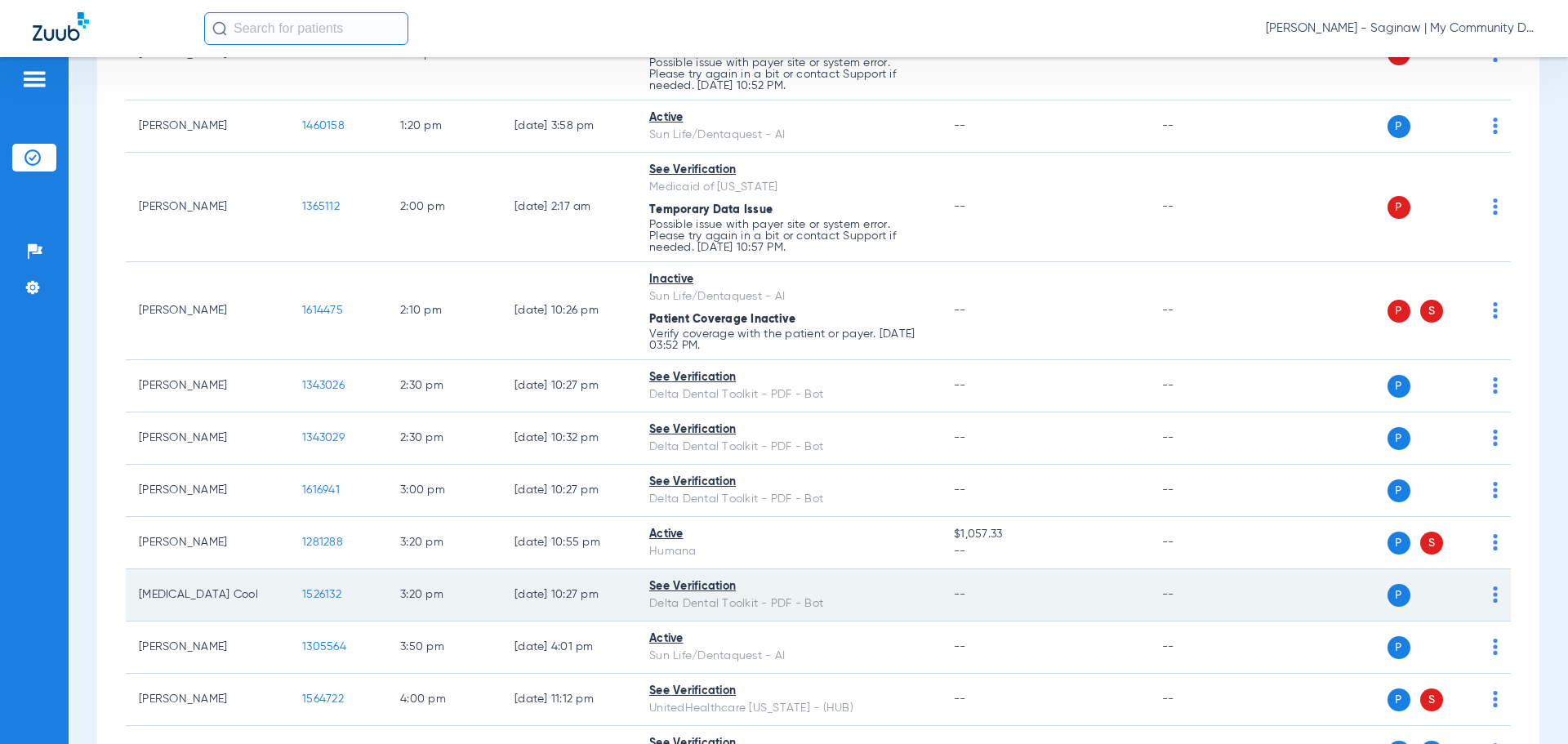 click on "--" 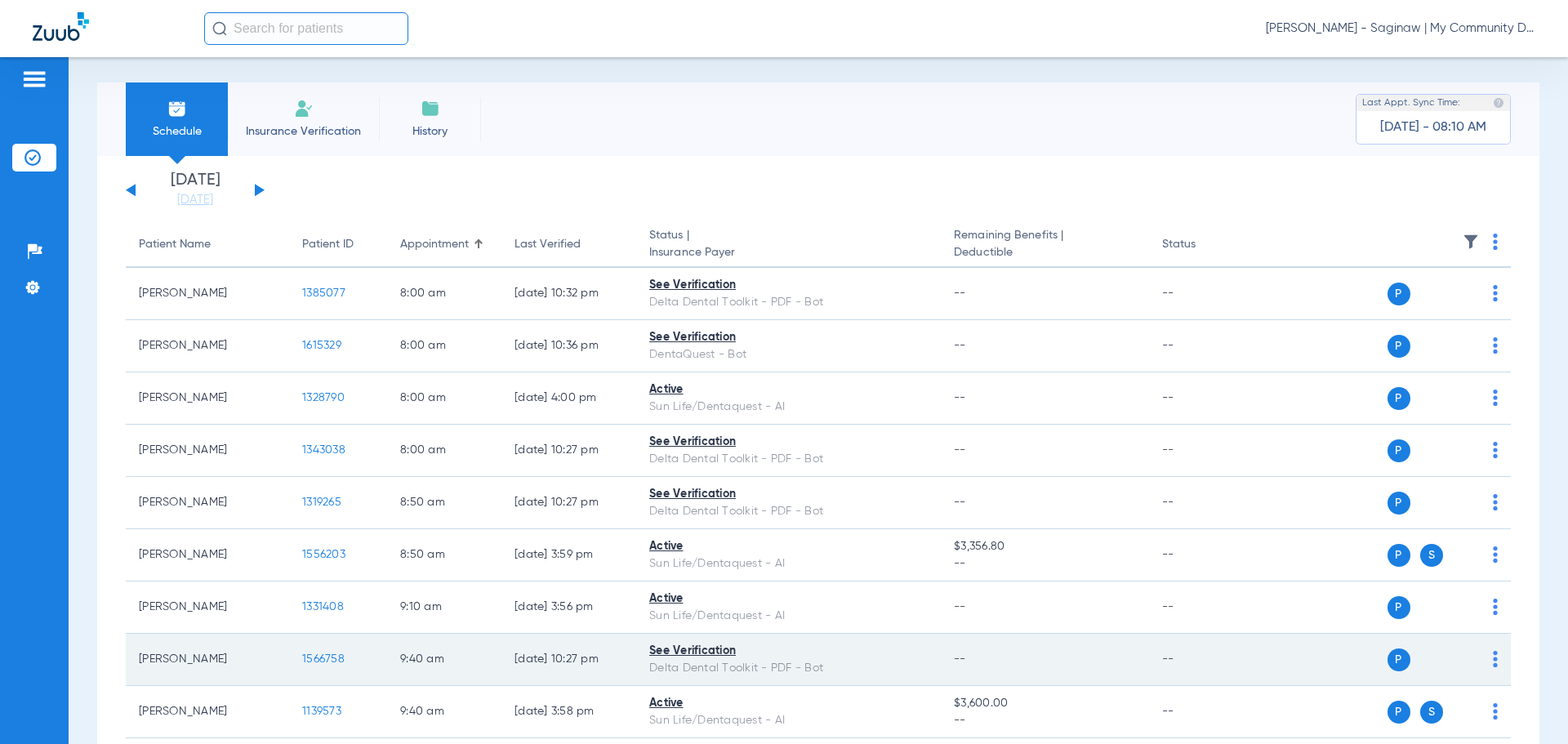 scroll, scrollTop: 0, scrollLeft: 0, axis: both 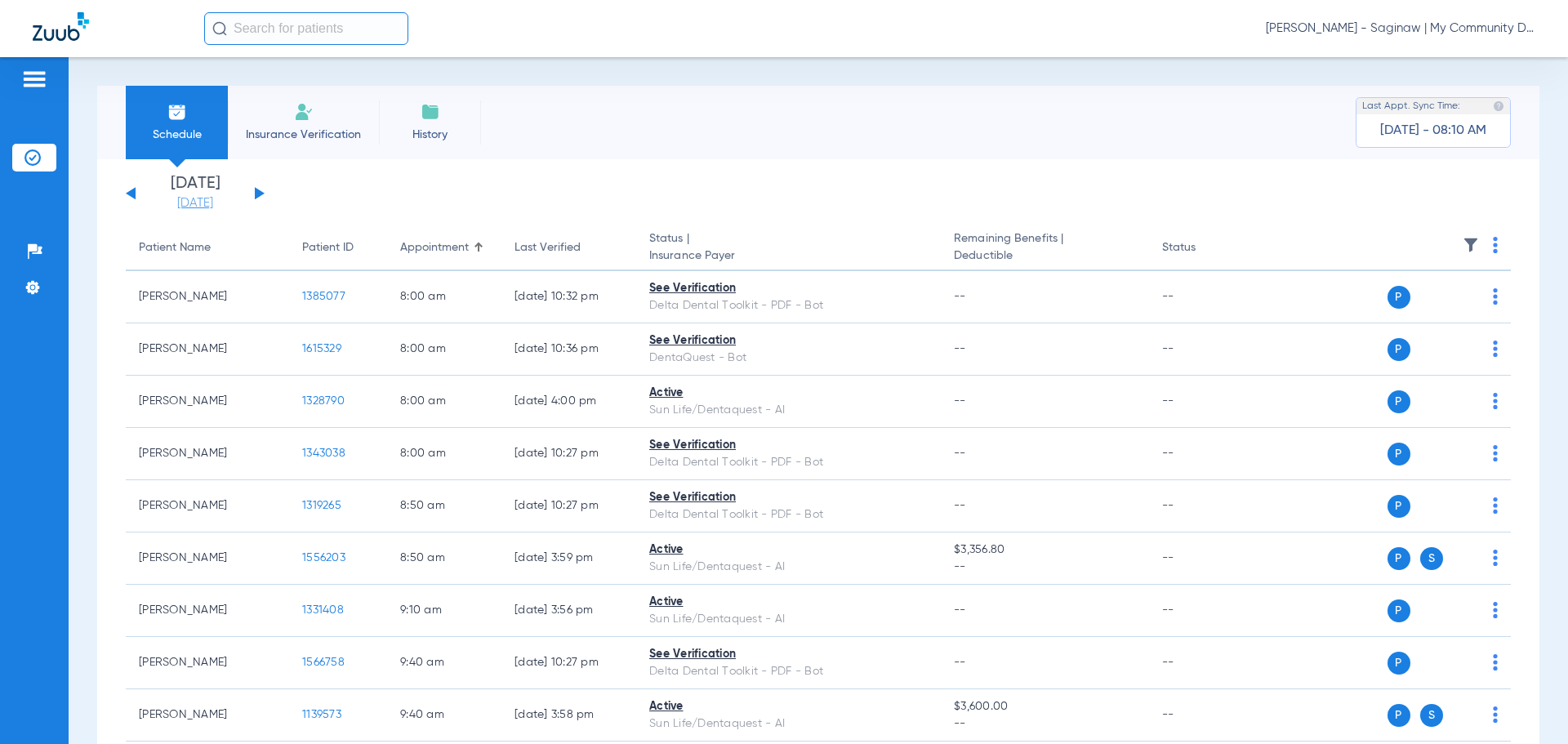click on "[DATE]" 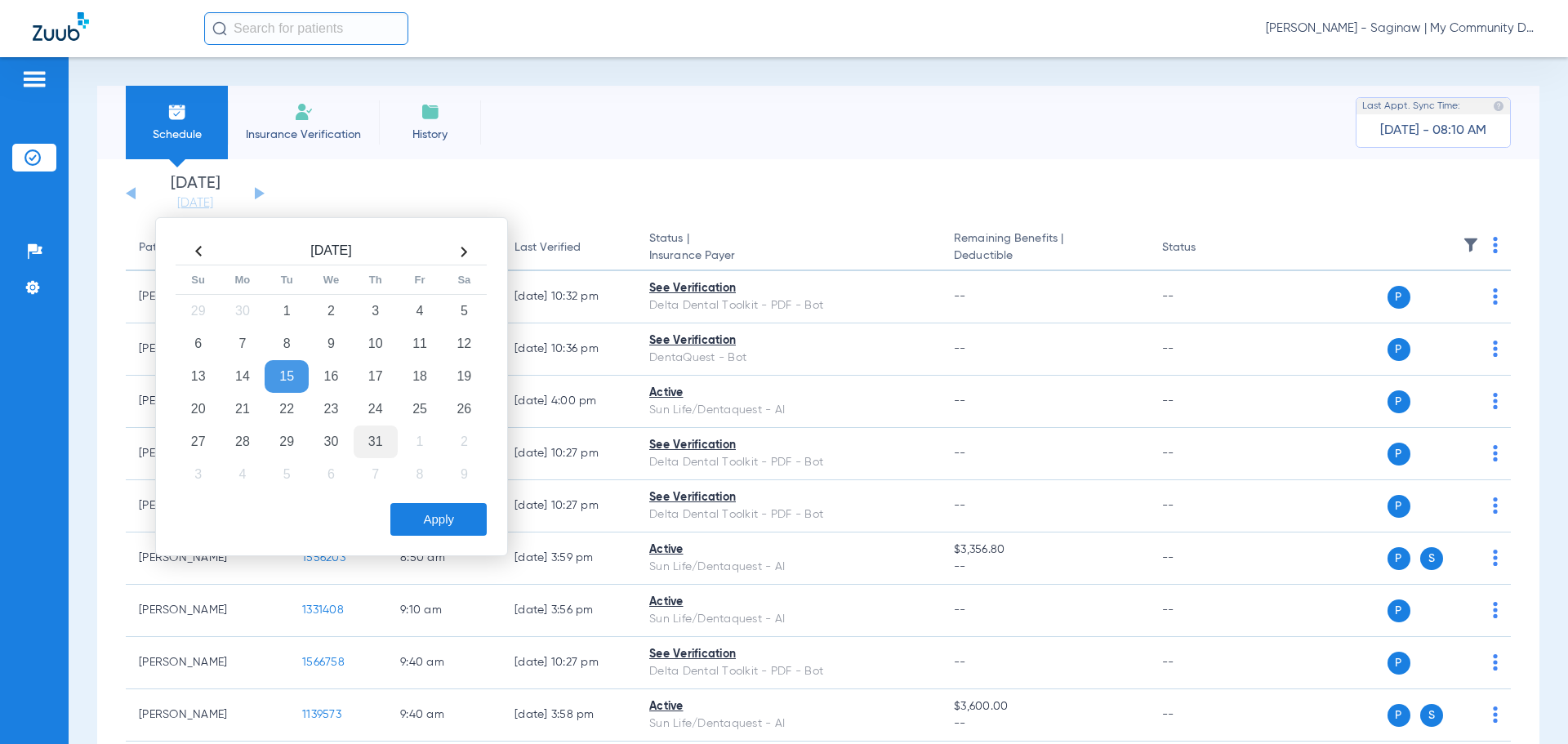 drag, startPoint x: 347, startPoint y: 411, endPoint x: 357, endPoint y: 442, distance: 32.572995 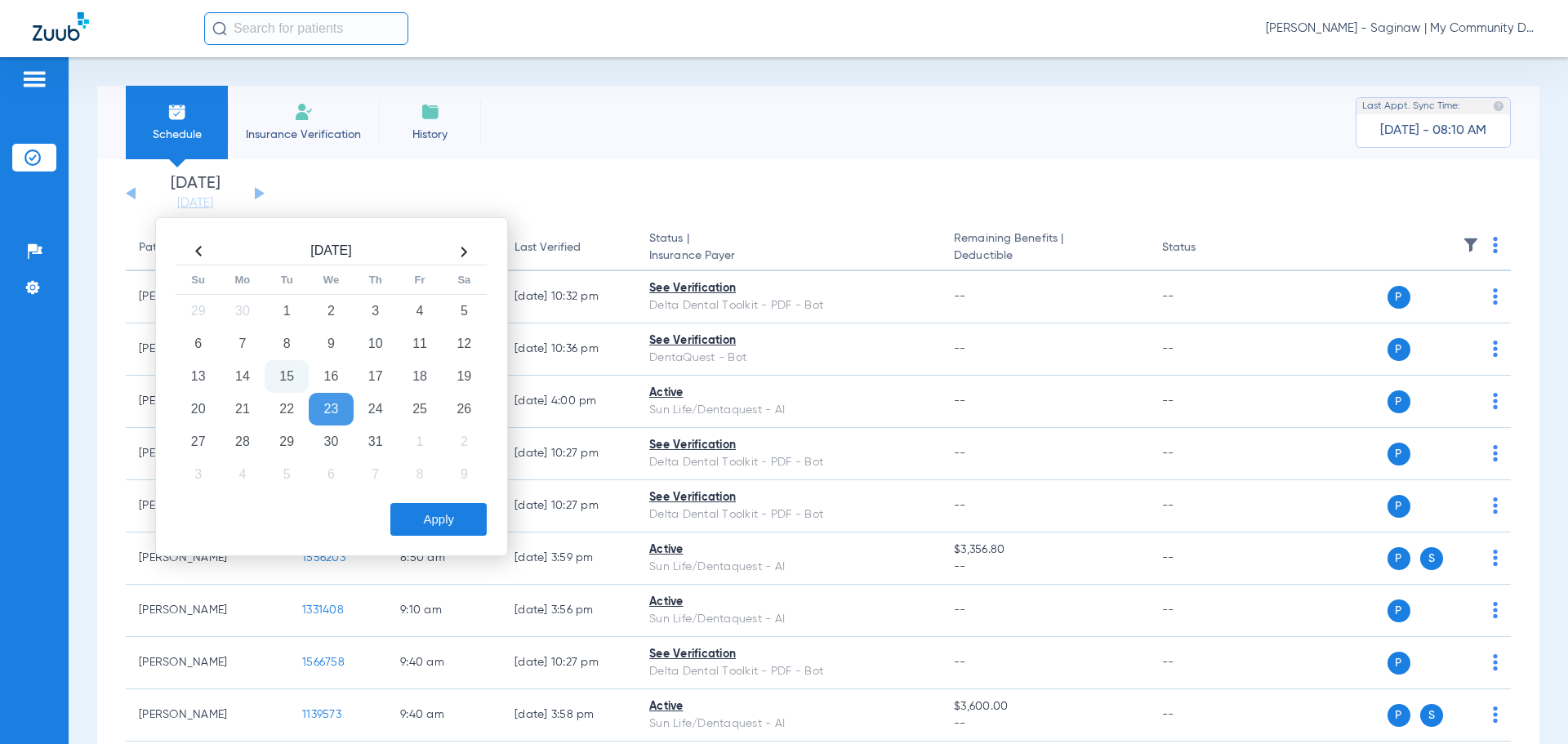 click on "Apply" 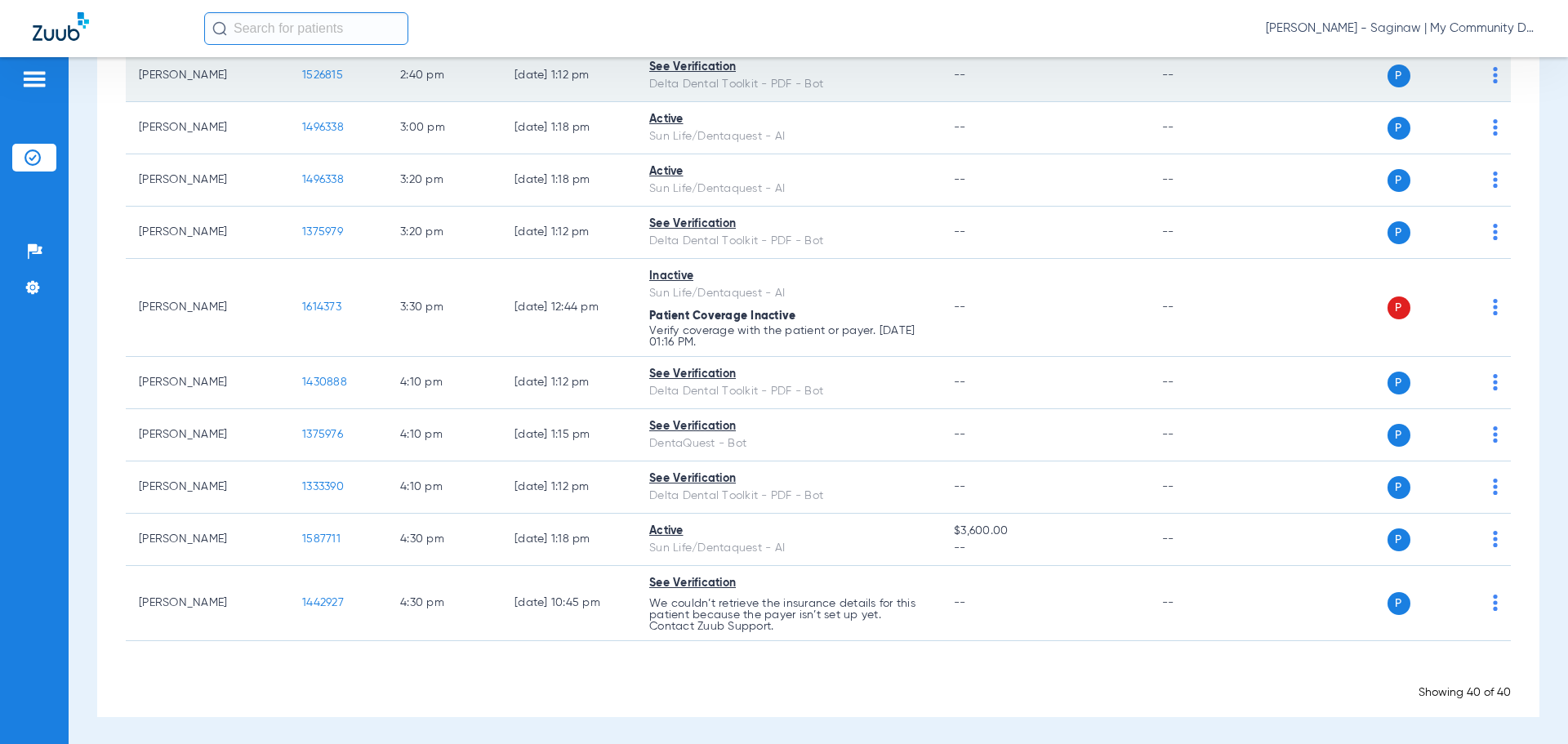 scroll, scrollTop: 2288, scrollLeft: 0, axis: vertical 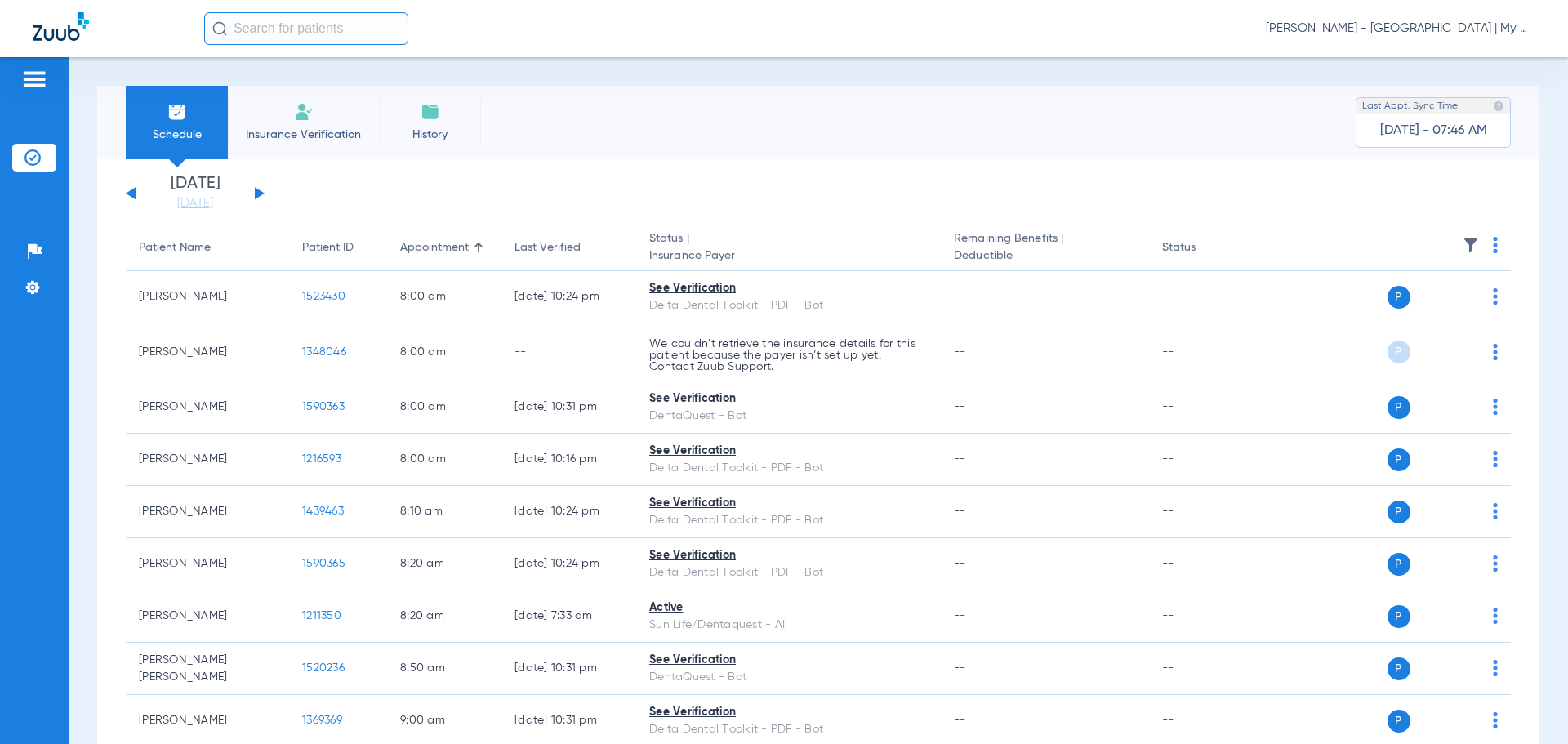 click on "[PERSON_NAME] - [GEOGRAPHIC_DATA] | My Community Dental Centers" 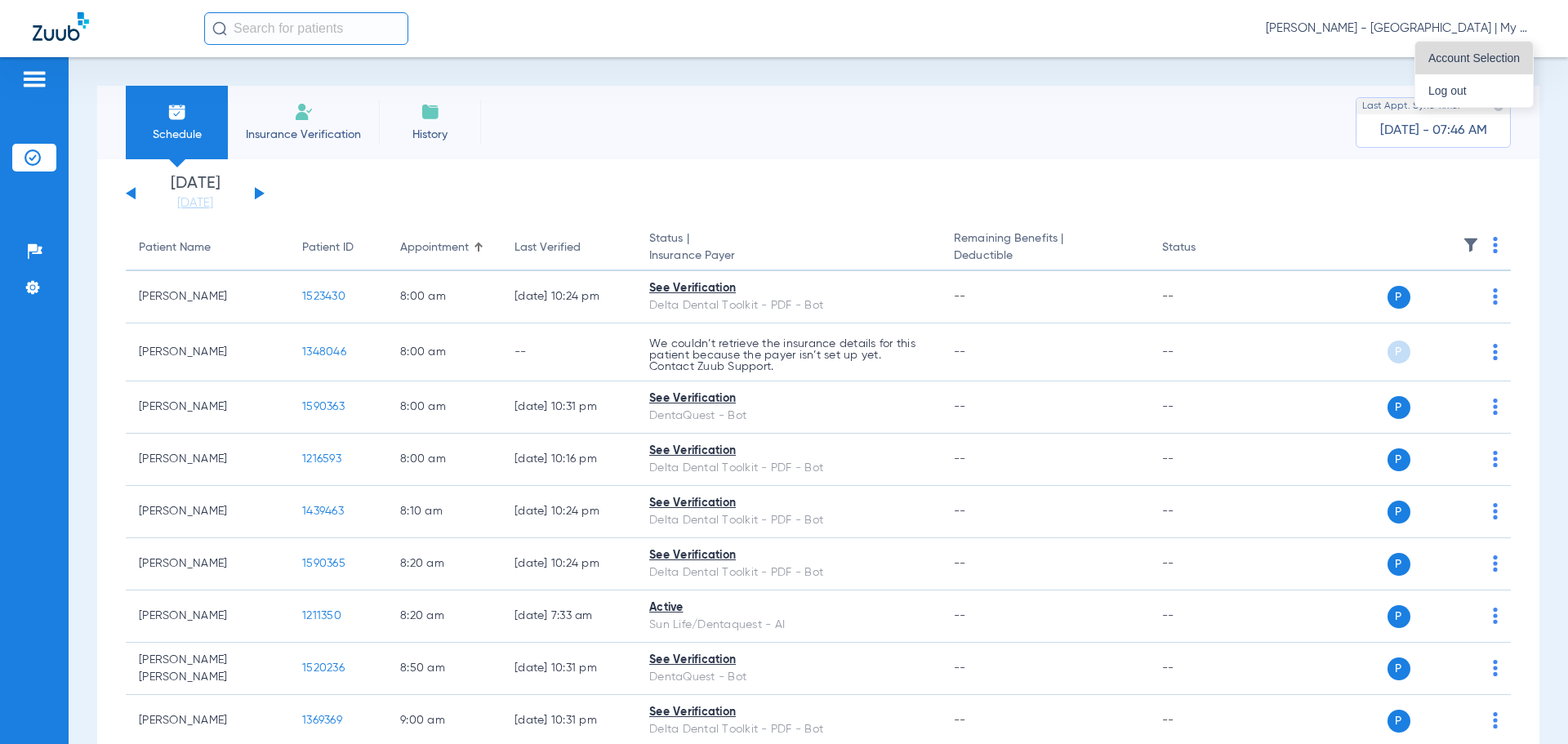 click on "Account Selection" at bounding box center [1474, 58] 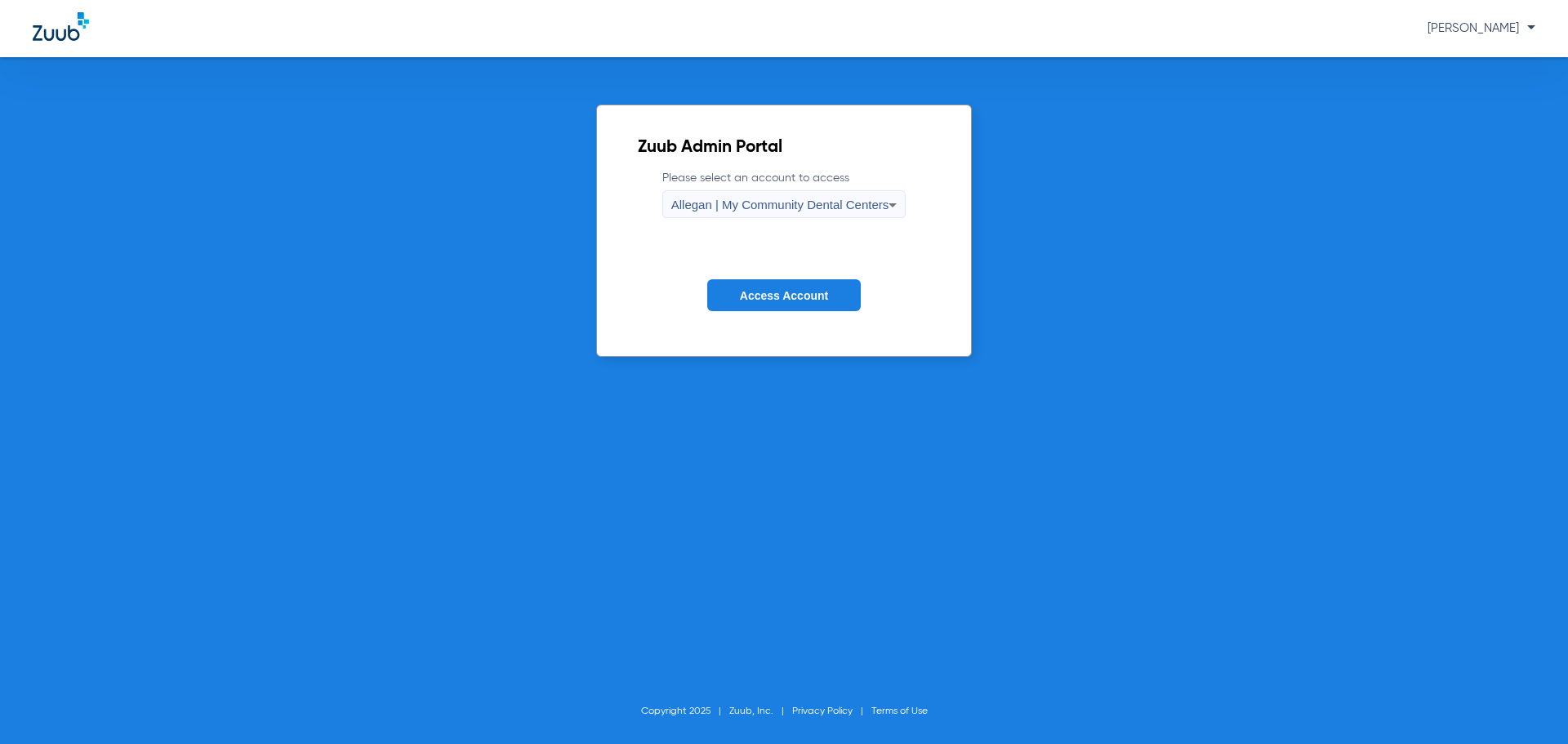click on "Please select an account to access  Allegan | My Community Dental Centers" 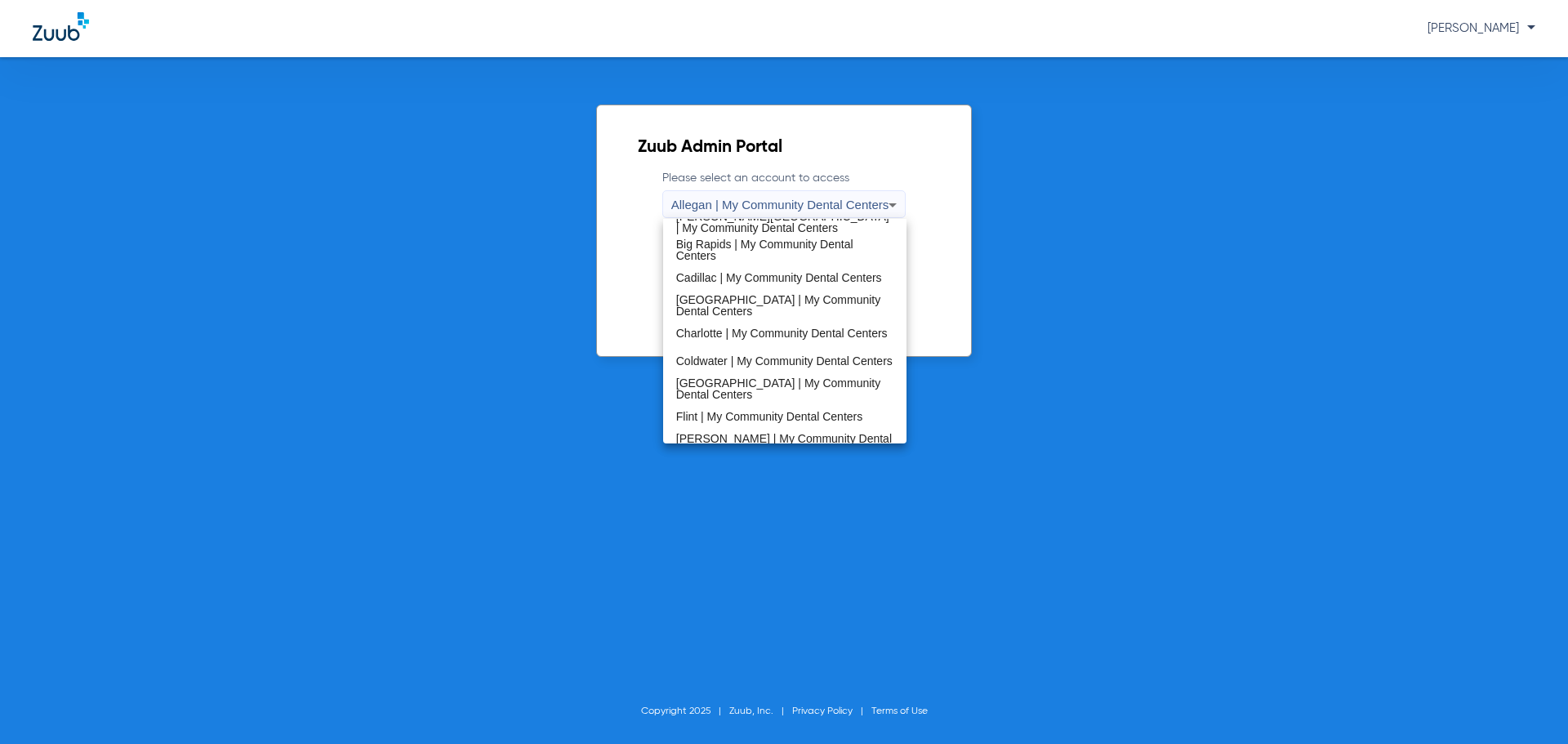 scroll, scrollTop: 490, scrollLeft: 0, axis: vertical 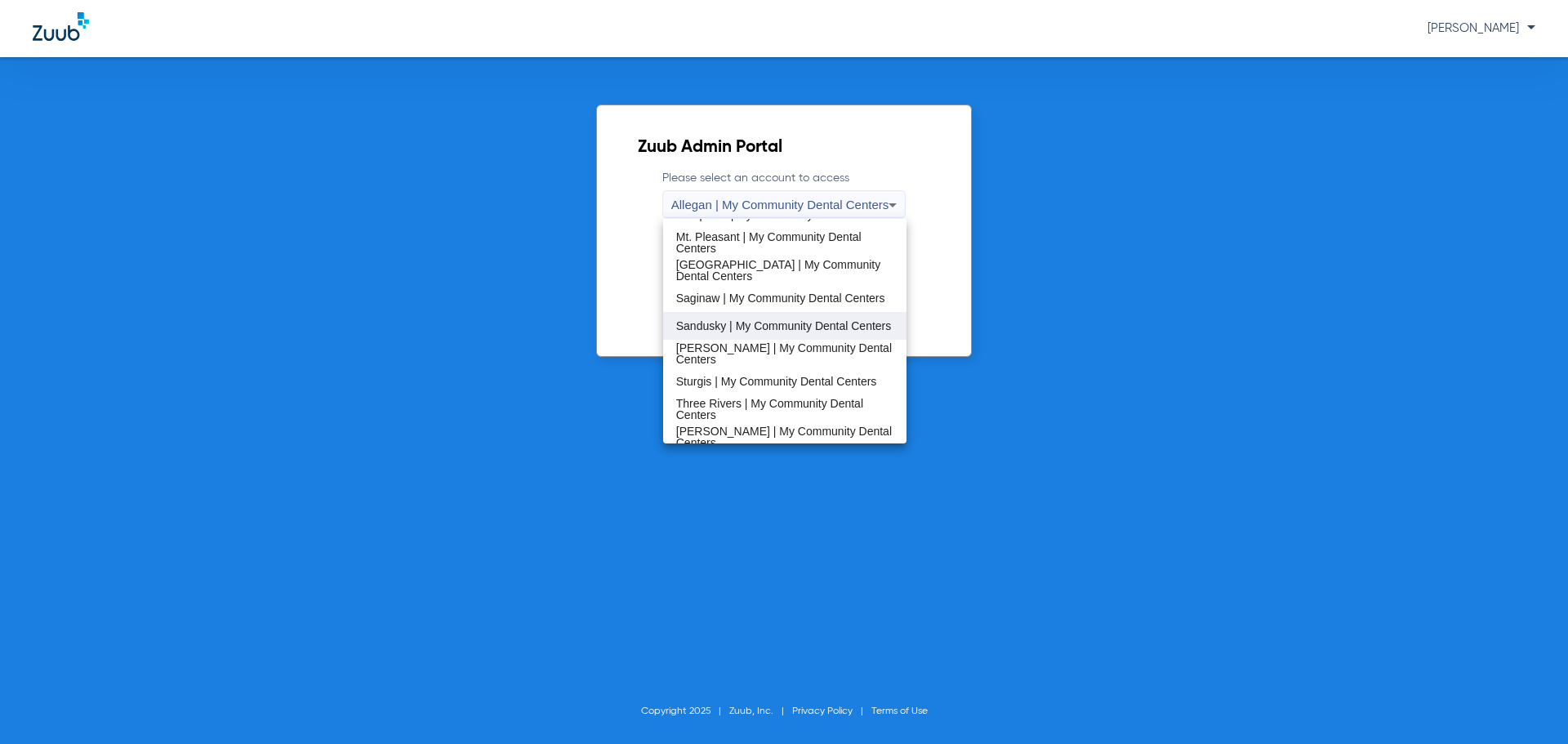 click on "Sandusky | My Community Dental Centers" at bounding box center (784, 326) 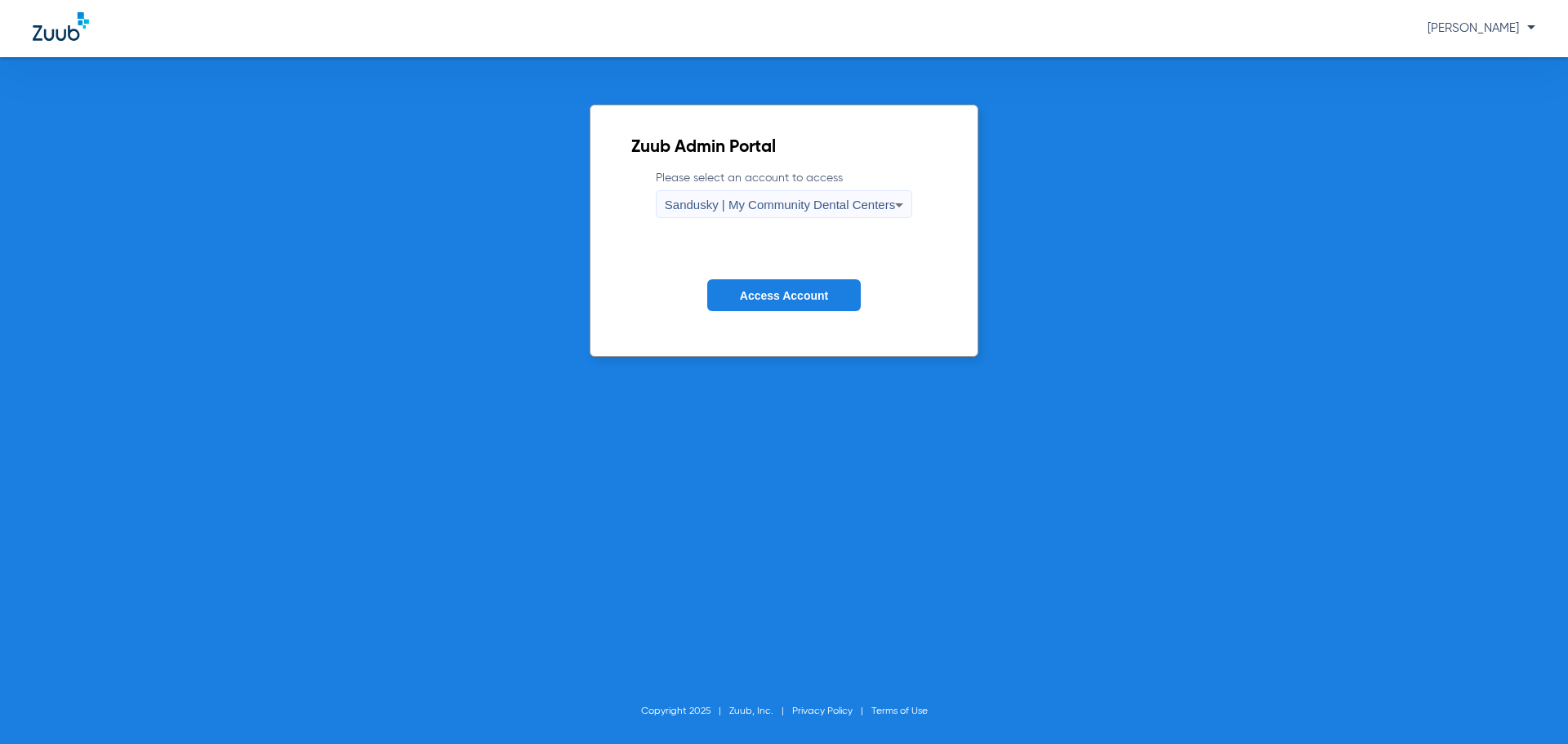 click on "Access Account" 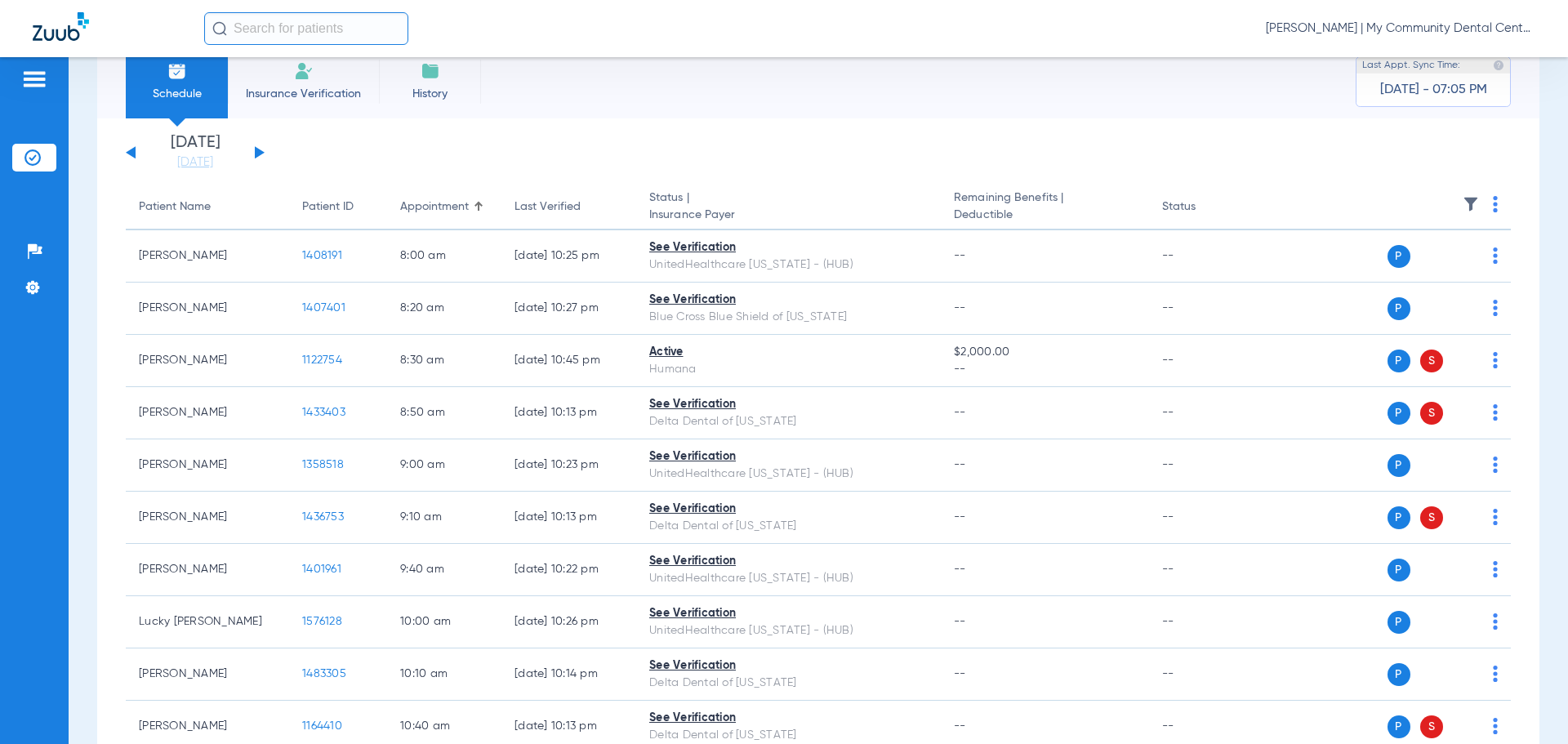 scroll, scrollTop: 0, scrollLeft: 0, axis: both 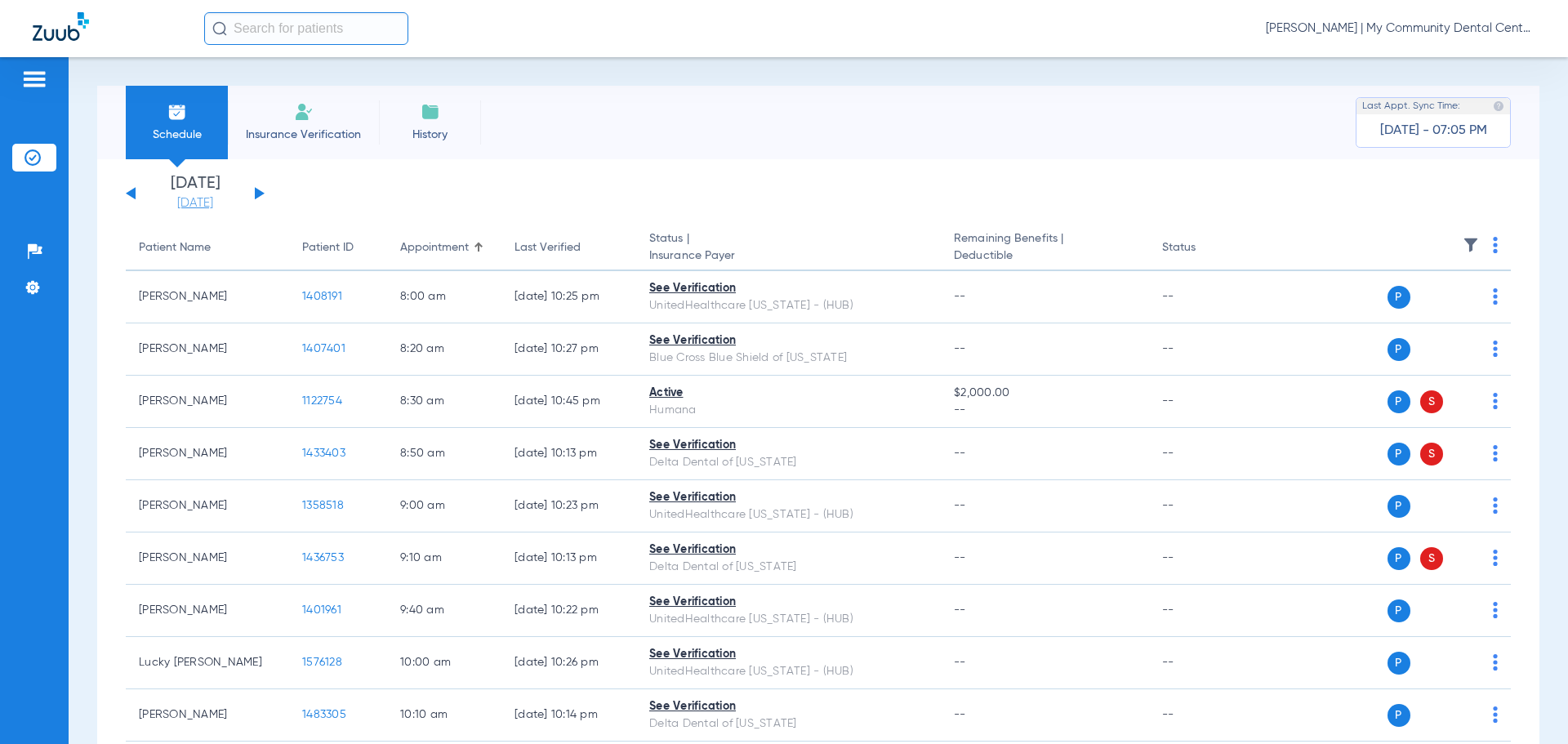 click on "[DATE]" 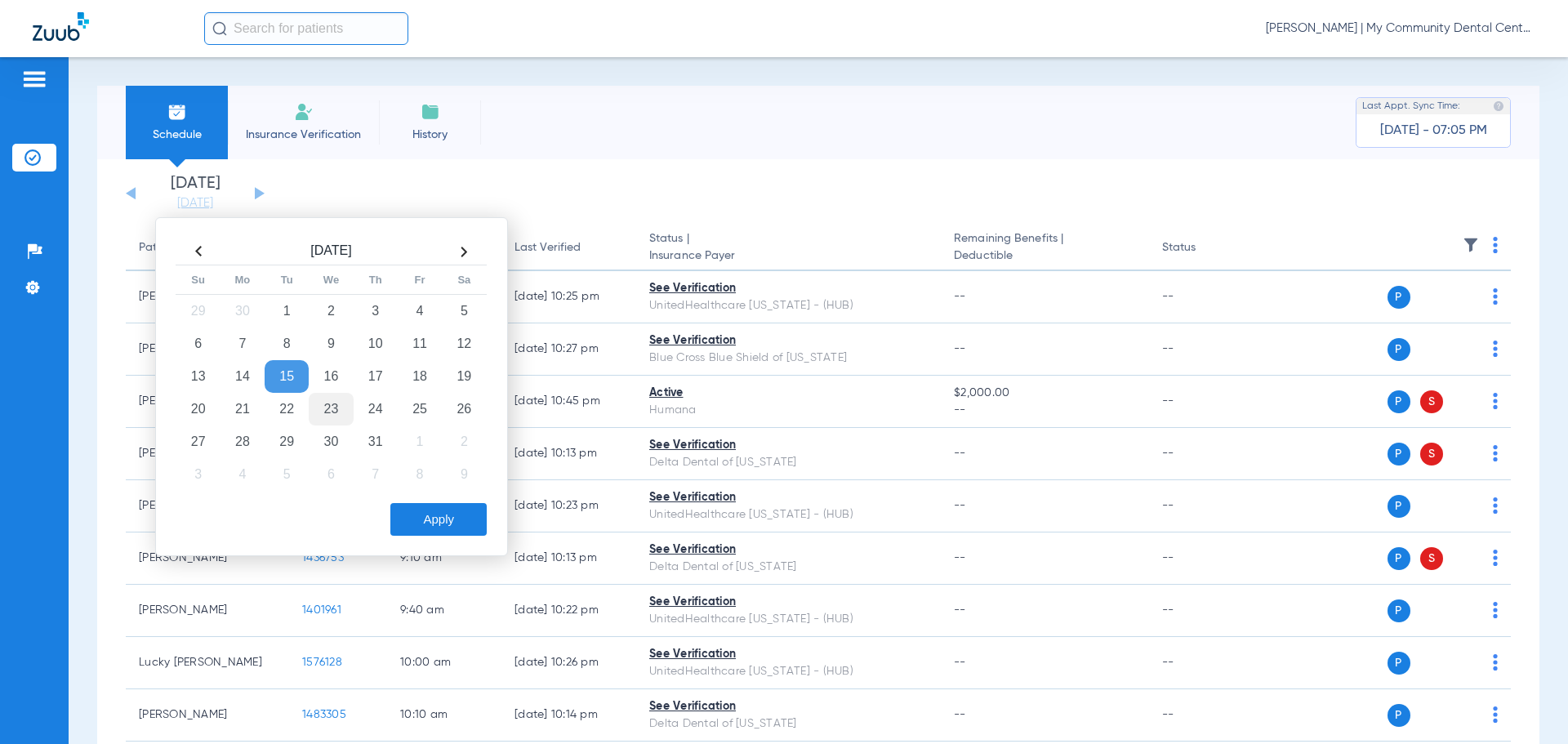 click on "23" 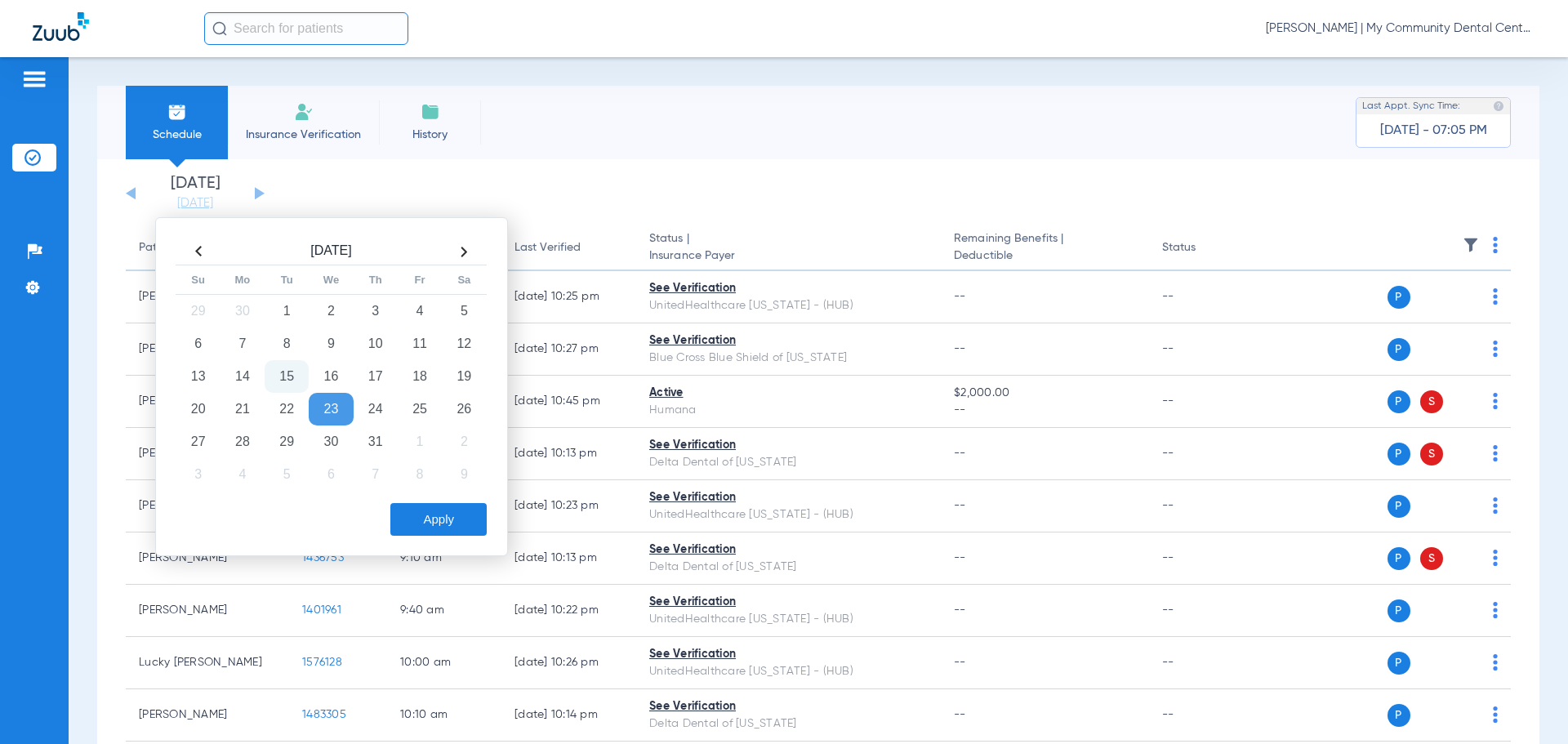 click on "Apply" 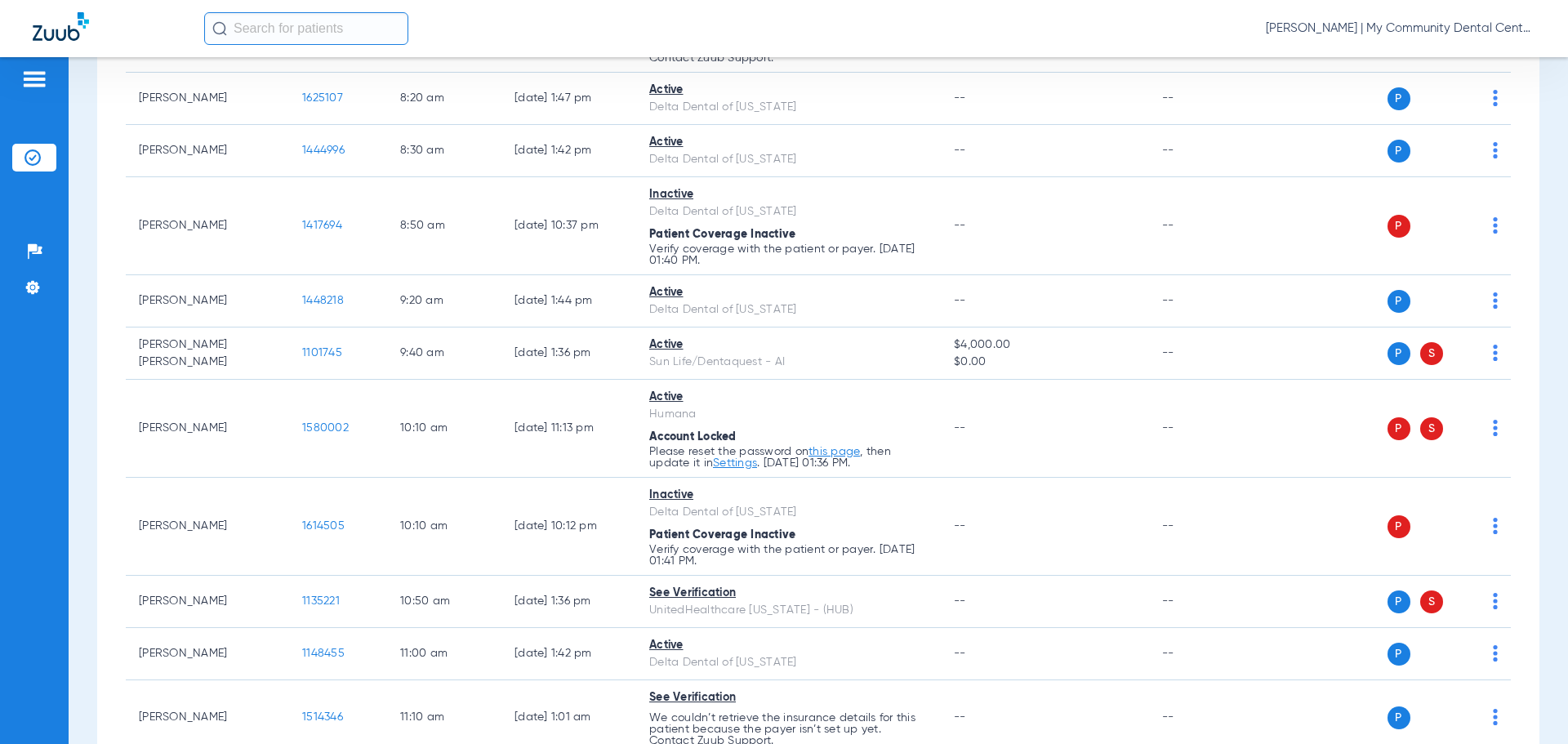 scroll, scrollTop: 0, scrollLeft: 0, axis: both 